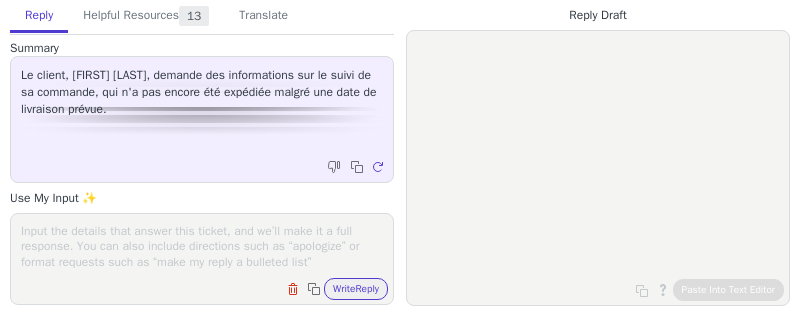 scroll, scrollTop: 0, scrollLeft: 0, axis: both 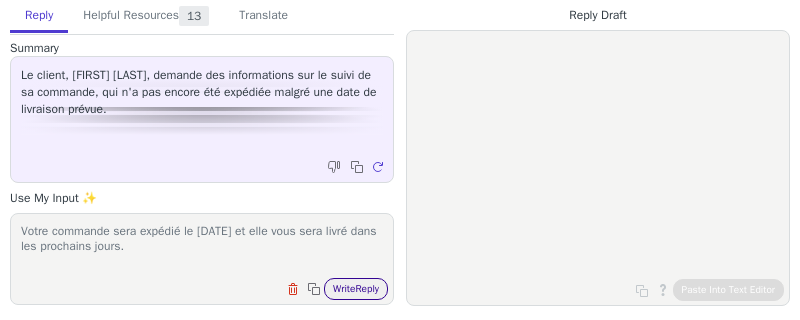 type on "Votre commande sera expédié le [DATE] et elle vous sera livré dans les prochains jours." 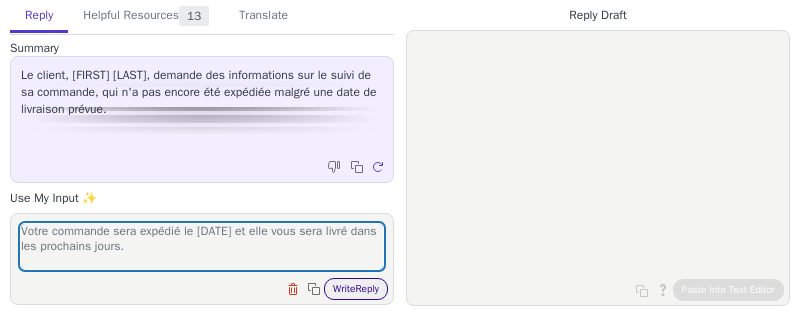 click on "Write  Reply" at bounding box center (356, 289) 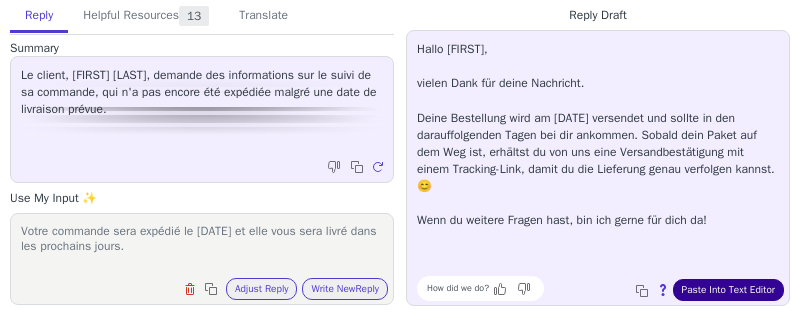 click on "Paste Into Text Editor" at bounding box center (728, 290) 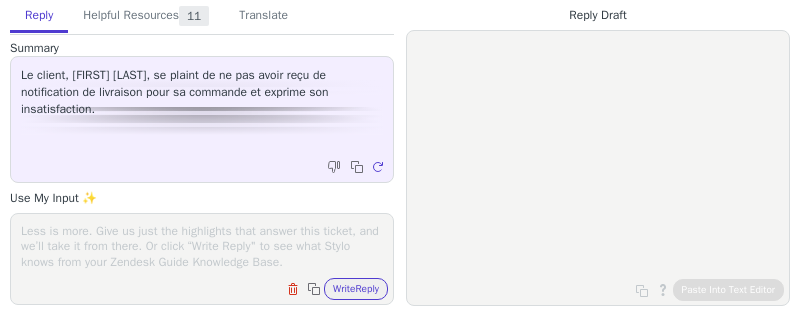 scroll, scrollTop: 0, scrollLeft: 0, axis: both 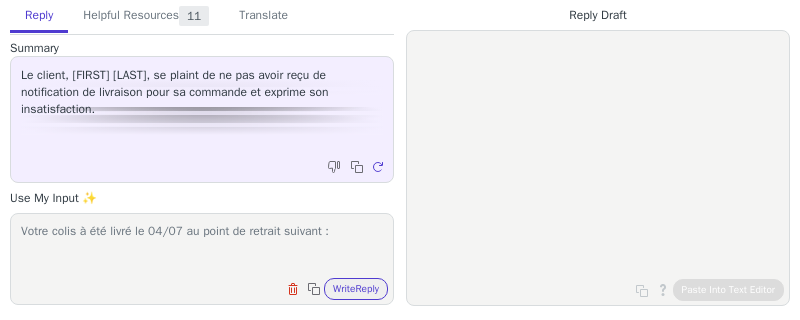 paste on "LOUIS DELHAIZE TOURINNES - RUE DE LA CURE 62 - 1457 - WALHAIN - BE" 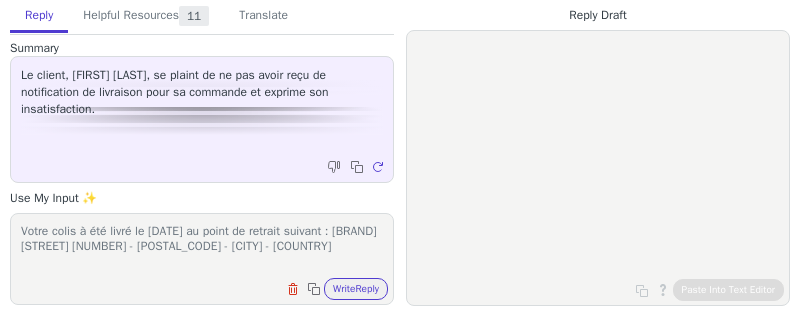 scroll, scrollTop: 1, scrollLeft: 0, axis: vertical 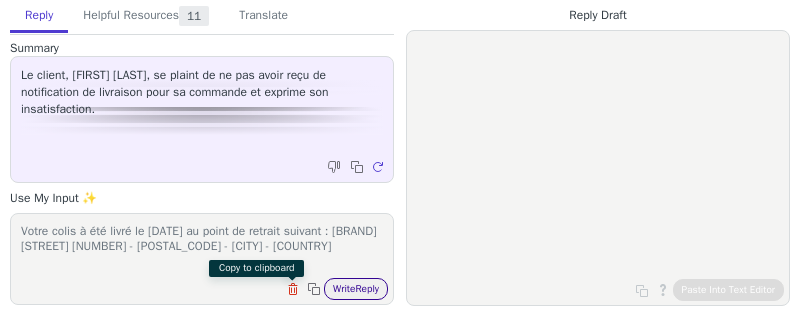 type on "Votre colis à été livré le 04/07 au point de retrait suivant : LOUIS DELHAIZE TOURINNES - RUE DE LA CURE 62 - 1457 - WALHAIN - BE." 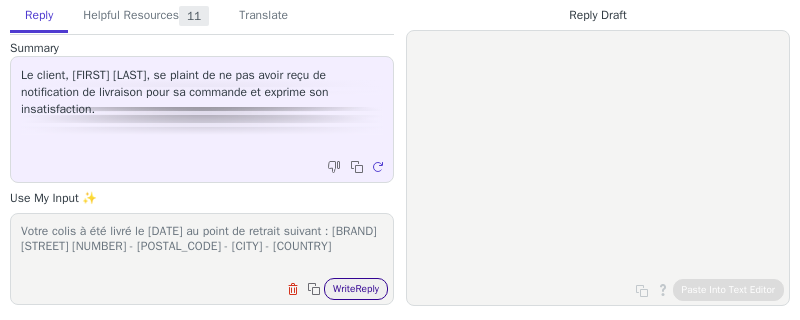 click on "Write  Reply" at bounding box center [356, 289] 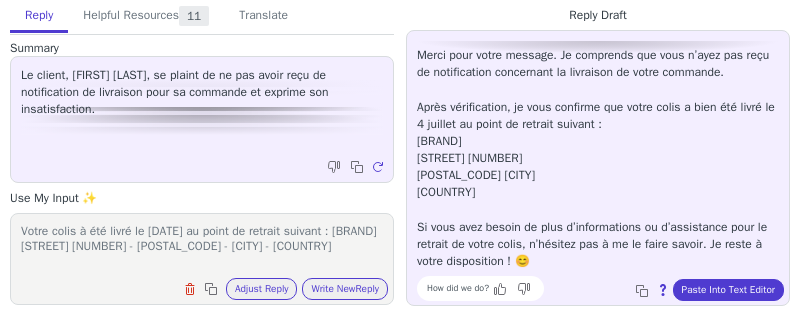 scroll, scrollTop: 0, scrollLeft: 0, axis: both 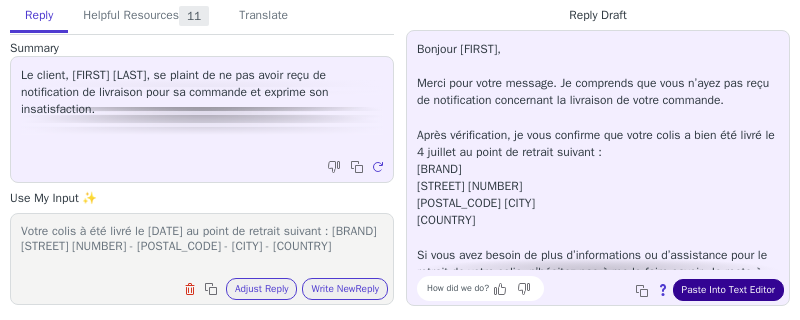 click on "Paste Into Text Editor" at bounding box center [728, 290] 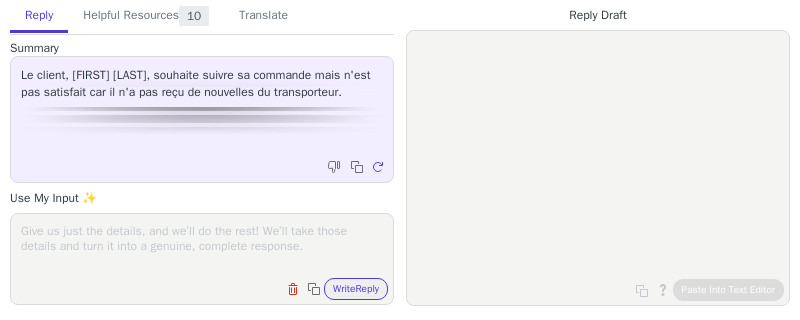 scroll, scrollTop: 0, scrollLeft: 0, axis: both 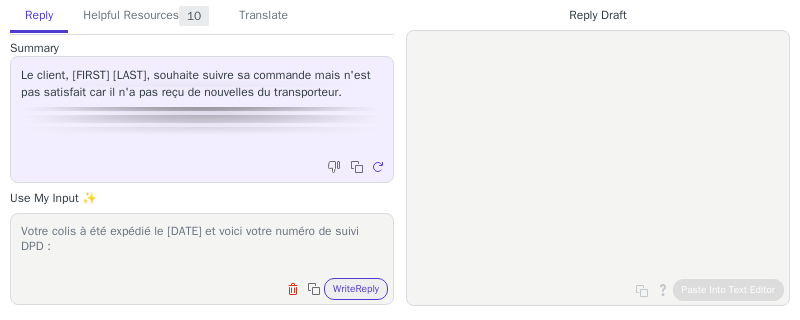 paste on "GEO/04653160214779L" 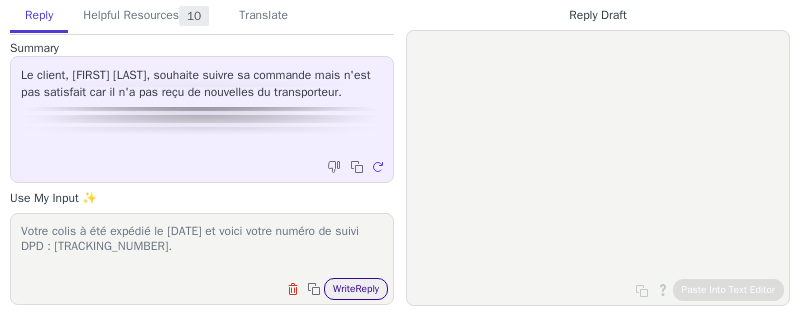 type on "Votre colis à été expédié le 01/07 et voici votre numéro de suivi DPD : GEO/04653160214779L." 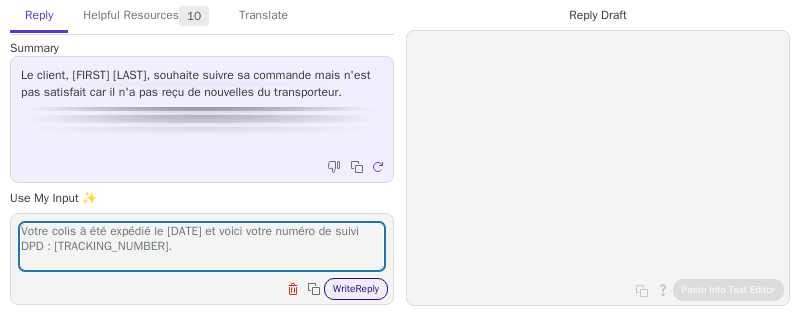 click on "Write  Reply" at bounding box center (356, 289) 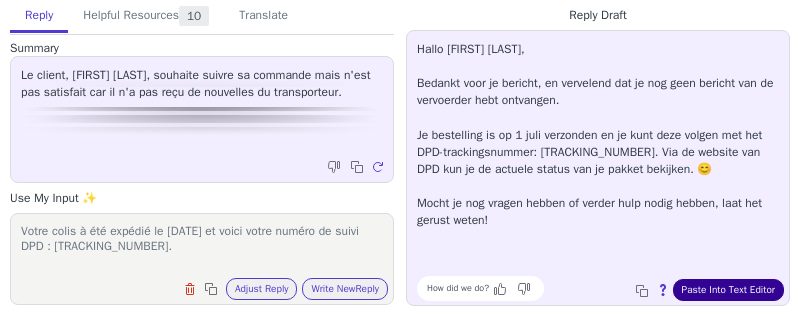 click on "Paste Into Text Editor" at bounding box center [728, 290] 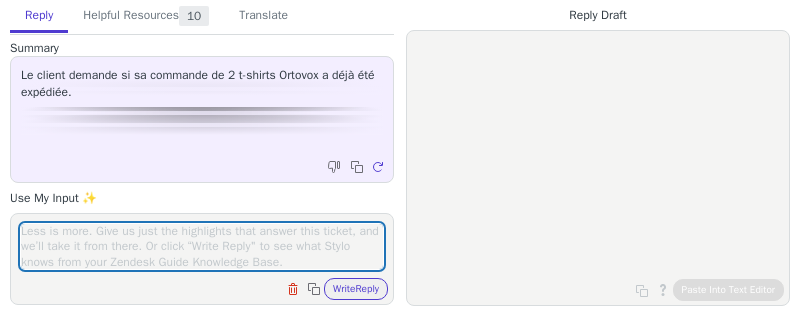 scroll, scrollTop: 0, scrollLeft: 0, axis: both 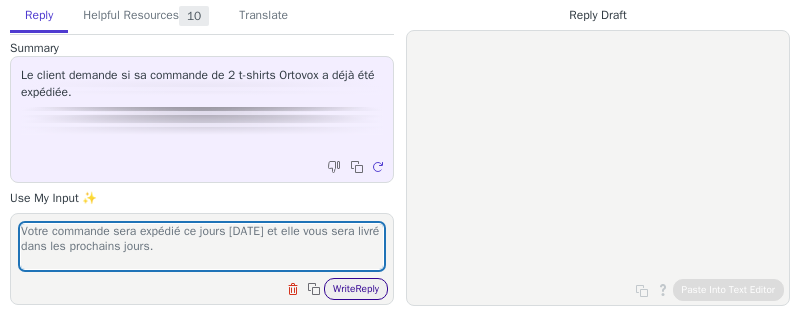 type on "Votre commande sera expédié ce jours 07/07 et elle vous sera livré dans les prochains jours." 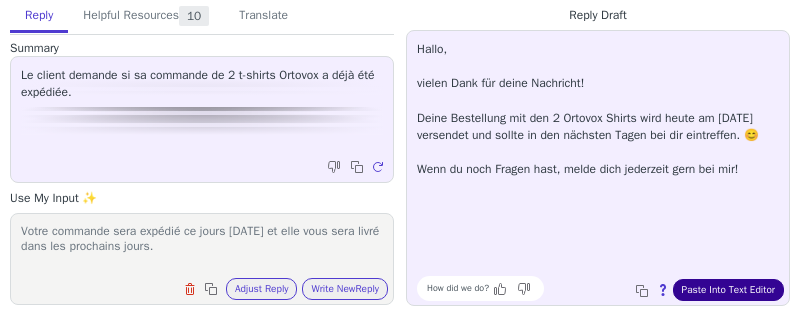 click on "Paste Into Text Editor" at bounding box center [728, 290] 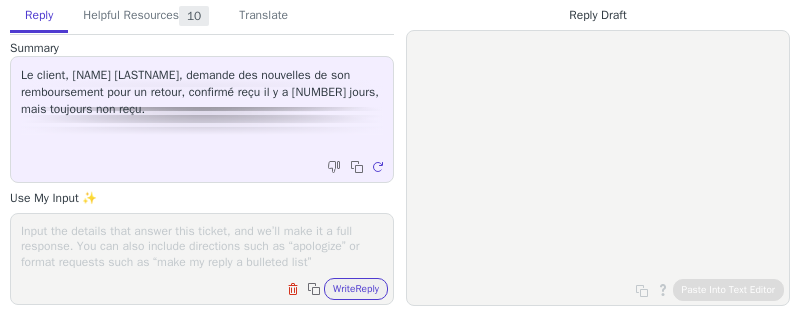scroll, scrollTop: 0, scrollLeft: 0, axis: both 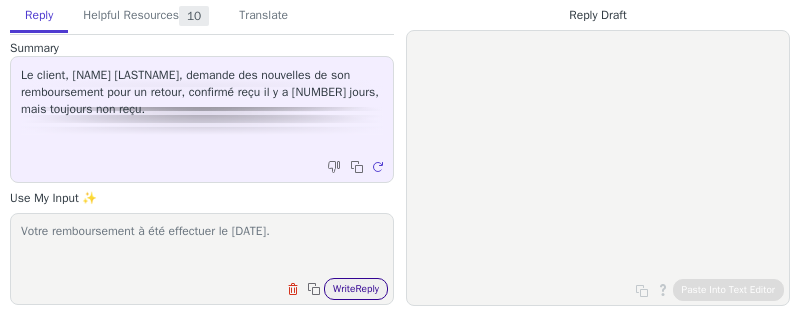 type on "Votre remboursement à été effectuer le [DATE]." 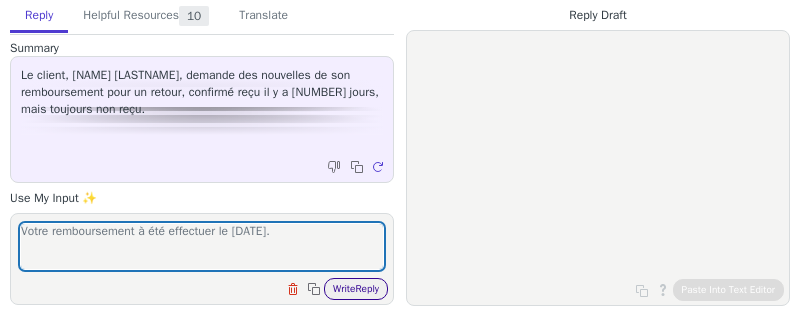click on "Write  Reply" at bounding box center [356, 289] 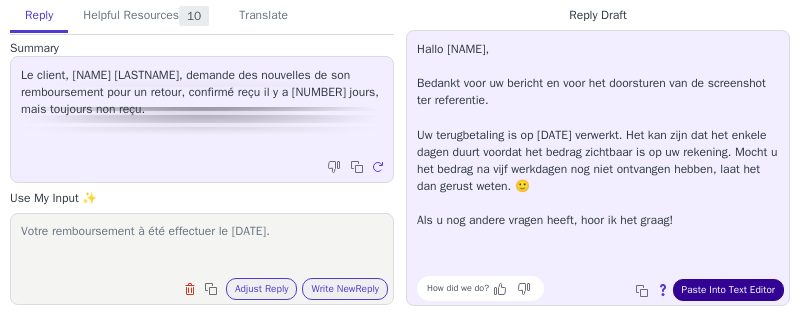 click on "Paste Into Text Editor" at bounding box center (728, 290) 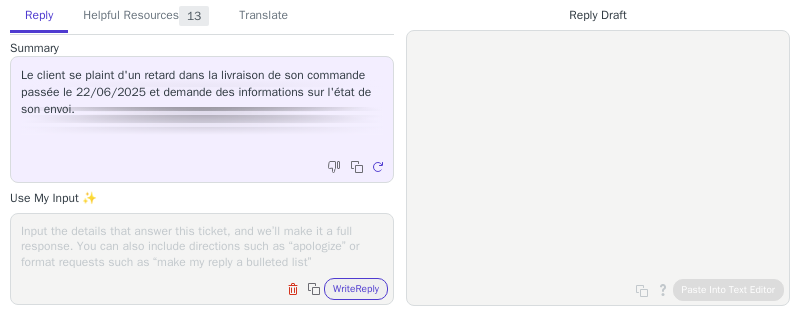 scroll, scrollTop: 0, scrollLeft: 0, axis: both 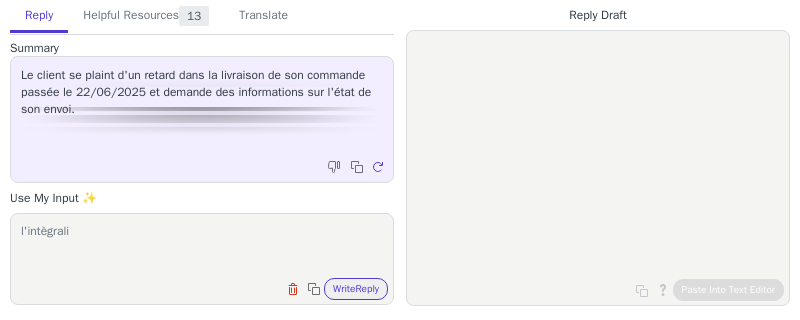 type on "l'intègralit" 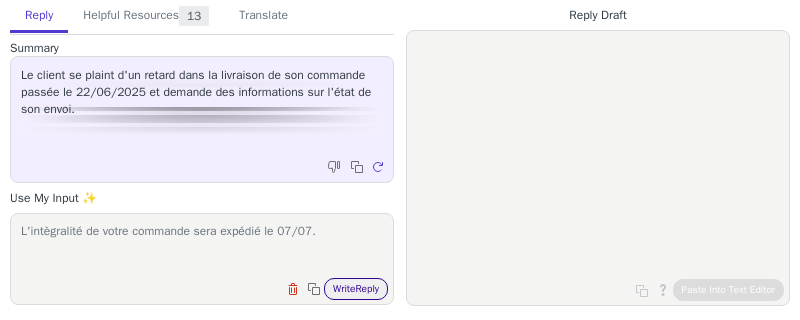 type on "L'intègralité de votre commande sera expédié le 07/07." 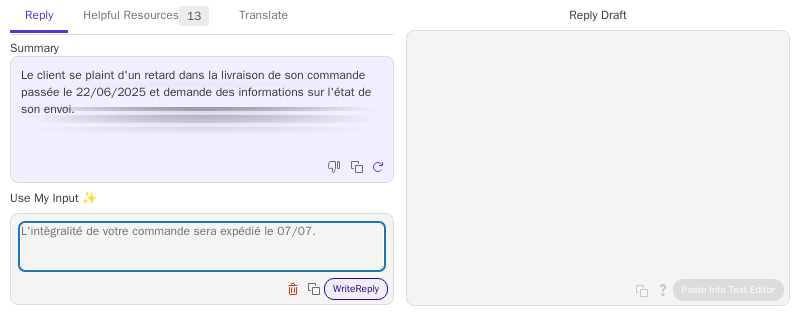 click on "Write  Reply" at bounding box center [356, 289] 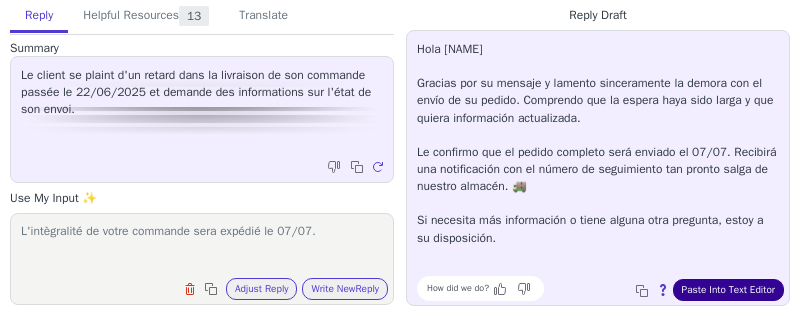 click on "Paste Into Text Editor" at bounding box center [728, 290] 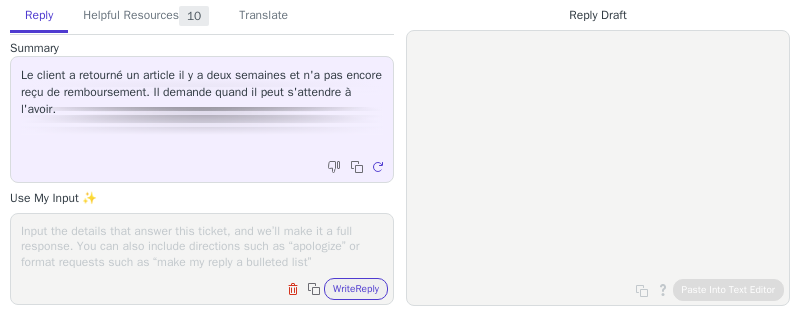 scroll, scrollTop: 0, scrollLeft: 0, axis: both 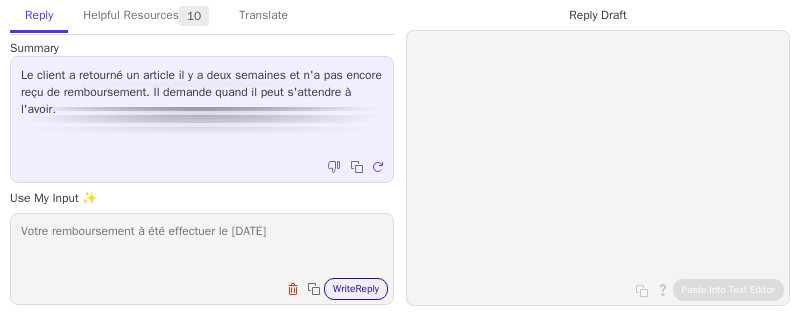 type on "Votre remboursement à été effectuer le [DATE]" 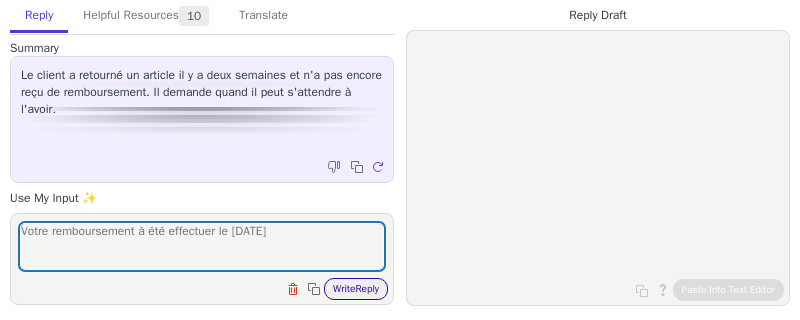 click on "Write  Reply" at bounding box center [356, 289] 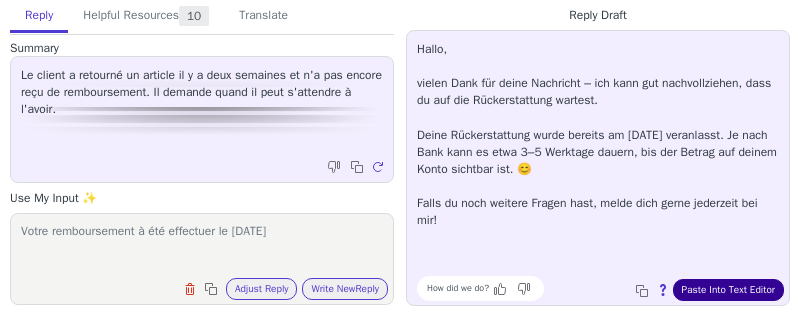 click on "Paste Into Text Editor" at bounding box center (728, 290) 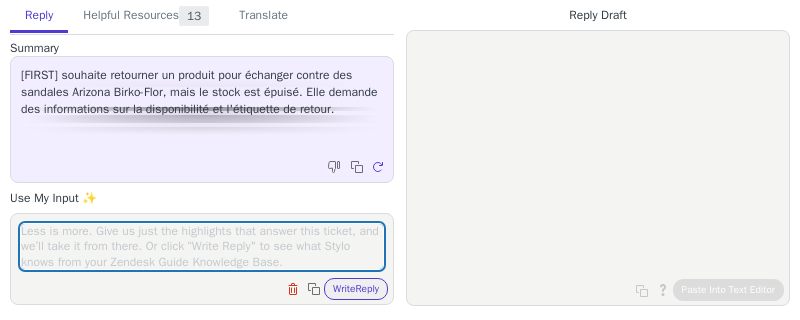 click at bounding box center [202, 246] 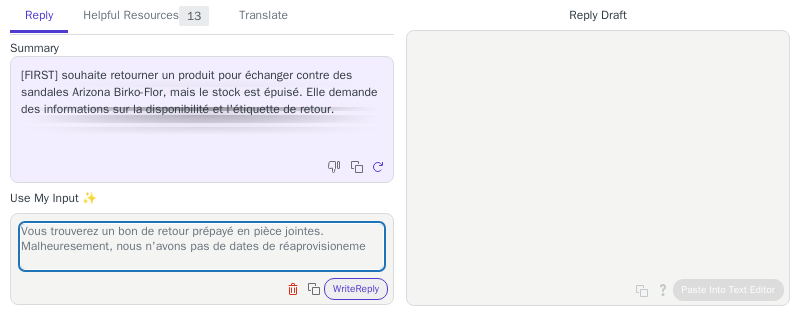 scroll, scrollTop: 1, scrollLeft: 0, axis: vertical 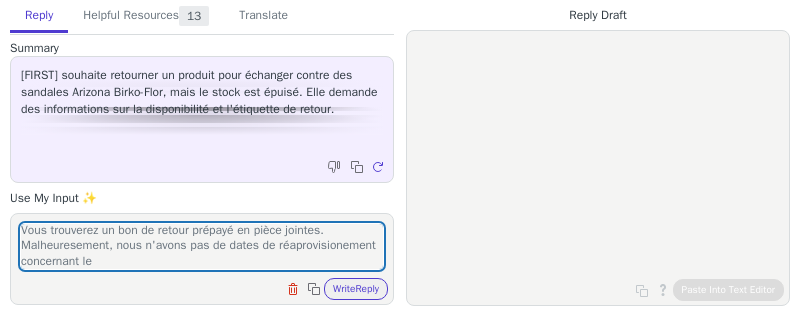 click on "Vous trouverez un bon de retour prépayé en pièce jointes. Malheuresement, nous n'avons pas de dates de réaprovisionement concernant le" at bounding box center (202, 246) 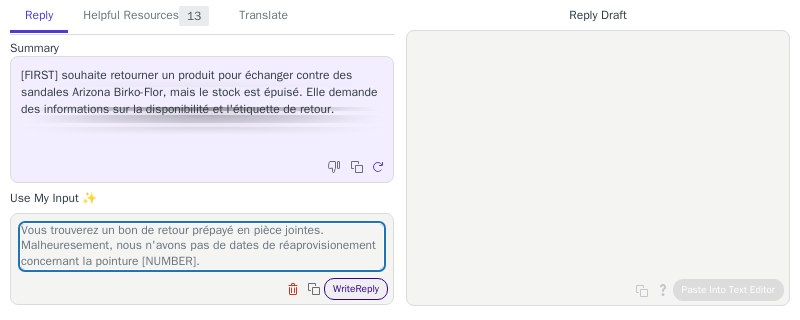 type on "Vous trouverez un bon de retour prépayé en pièce jointes. Malheuresement, nous n'avons pas de dates de réaprovisionement concernant la pointure 43." 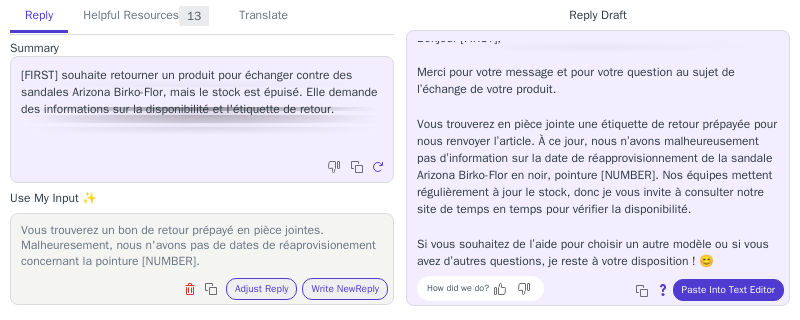 scroll, scrollTop: 28, scrollLeft: 0, axis: vertical 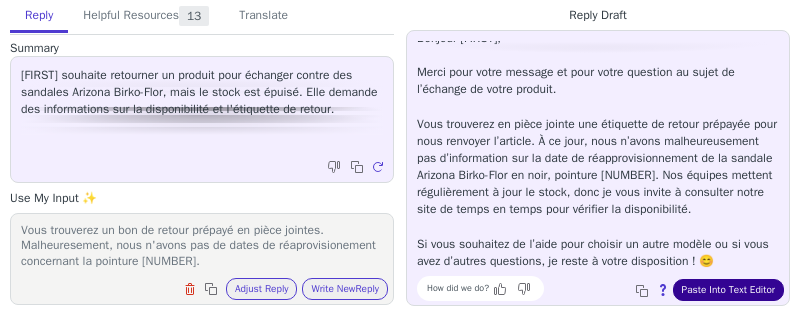 click on "Paste Into Text Editor" at bounding box center (728, 290) 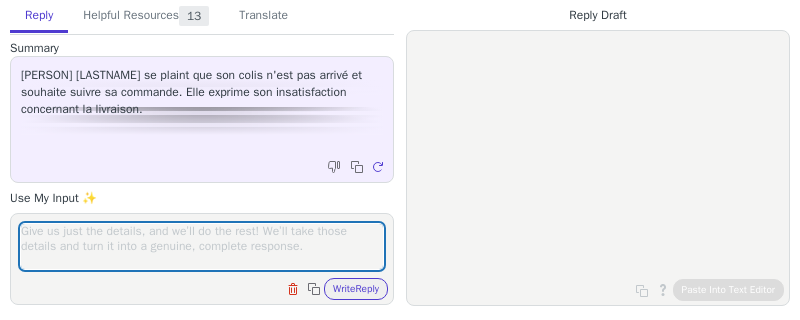 scroll, scrollTop: 0, scrollLeft: 0, axis: both 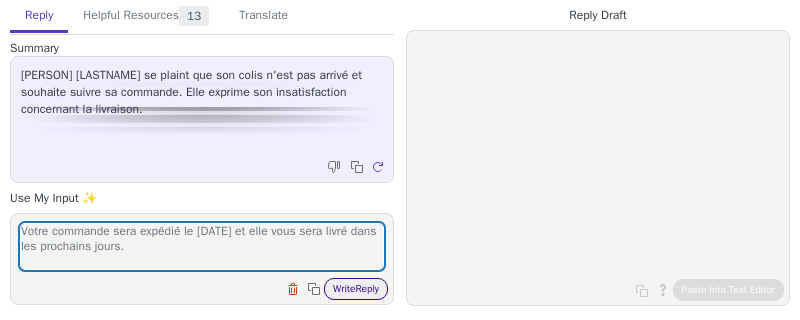 type on "Votre commande sera expédié le [DATE] et elle vous sera livré dans les prochains jours." 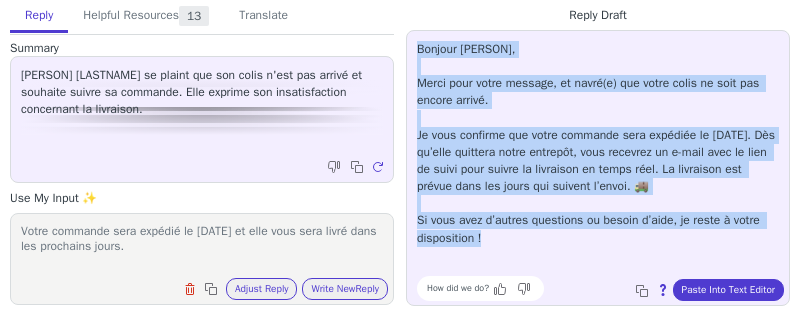 drag, startPoint x: 529, startPoint y: 238, endPoint x: 411, endPoint y: 53, distance: 219.4288 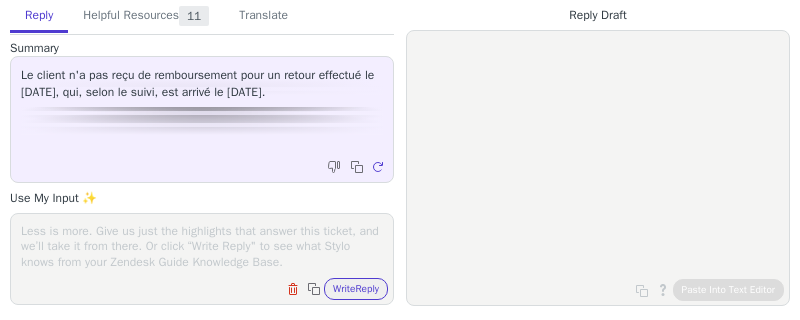scroll, scrollTop: 0, scrollLeft: 0, axis: both 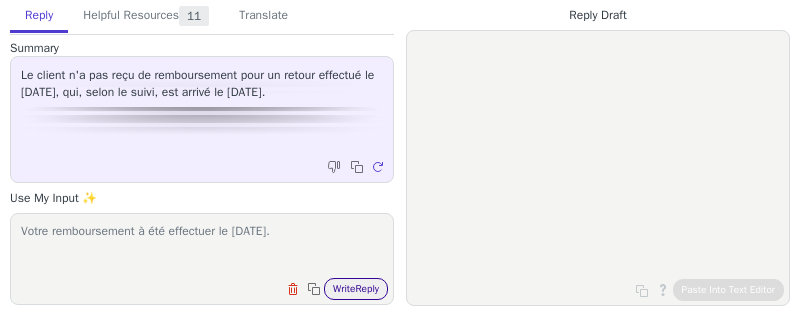 type on "Votre remboursement à été effectuer le 16/06." 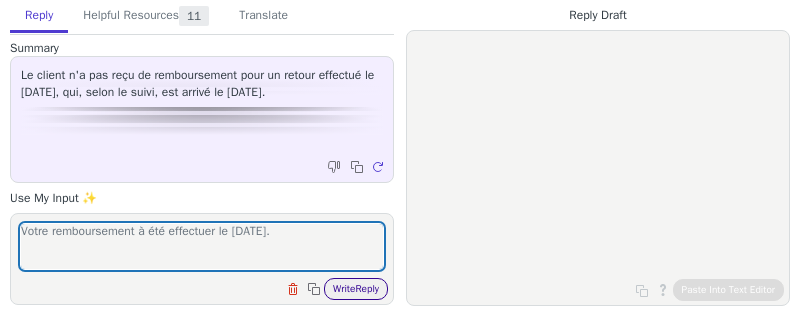 click on "Write  Reply" at bounding box center [356, 289] 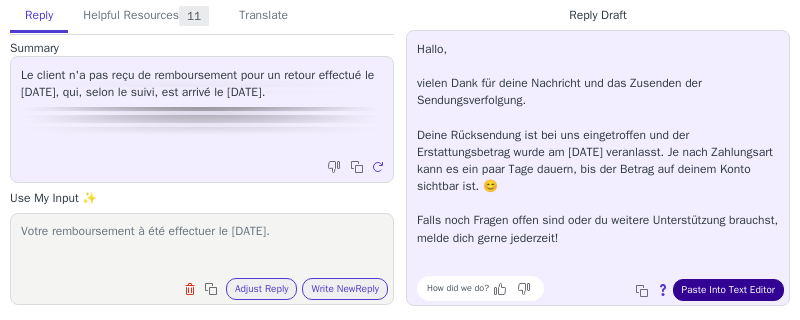 click on "Paste Into Text Editor" at bounding box center (728, 290) 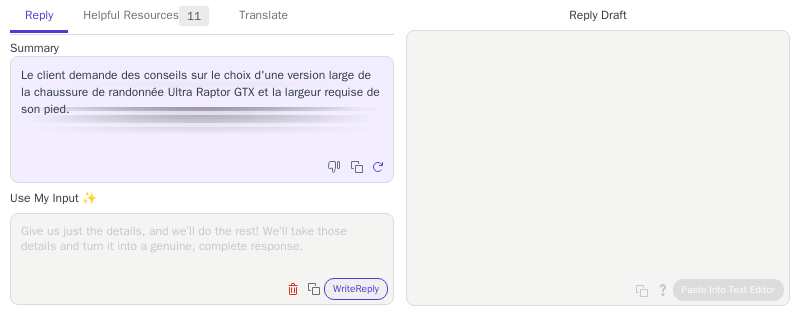 scroll, scrollTop: 0, scrollLeft: 0, axis: both 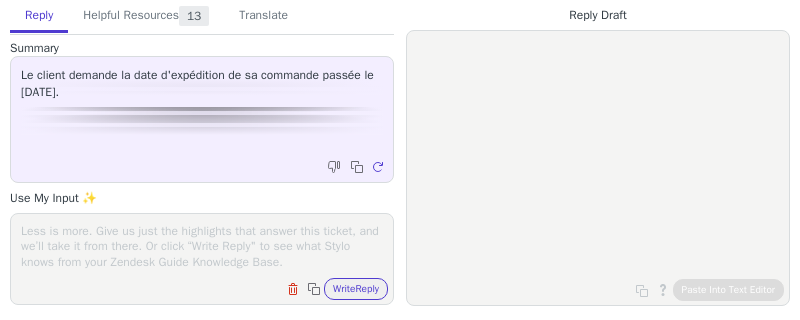 click at bounding box center [202, 246] 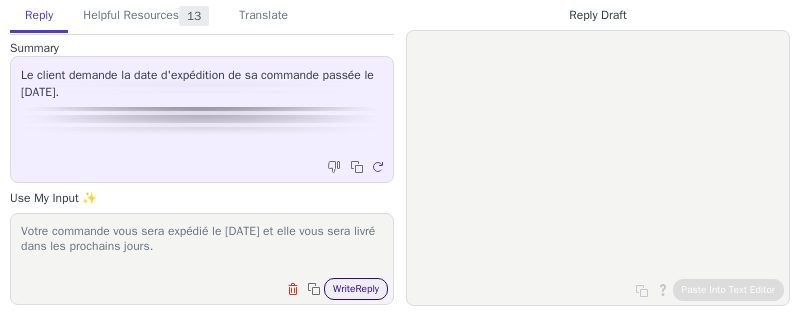 type on "Votre commande vous sera expédié le [DATE] et elle vous sera livré dans les prochains jours." 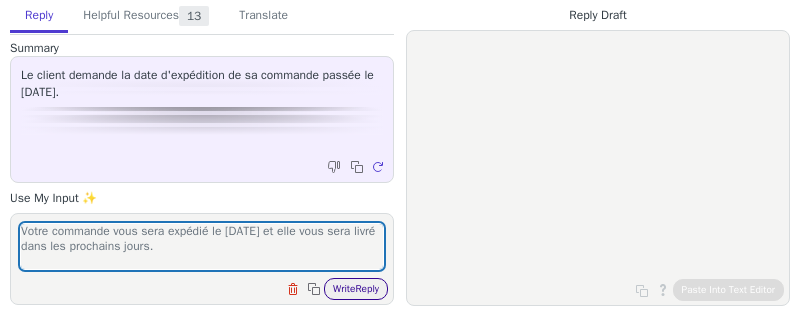 click on "Write  Reply" at bounding box center (356, 289) 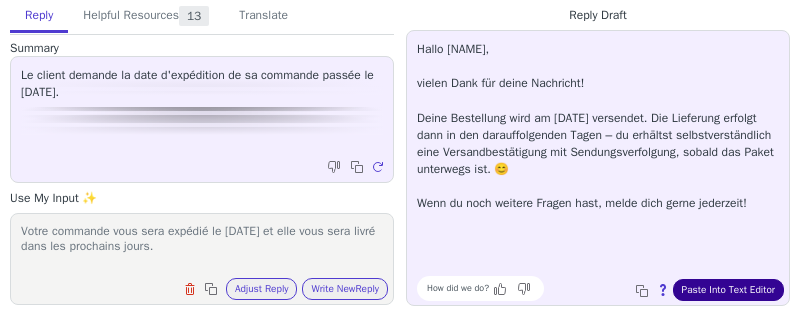 click on "Paste Into Text Editor" at bounding box center [728, 290] 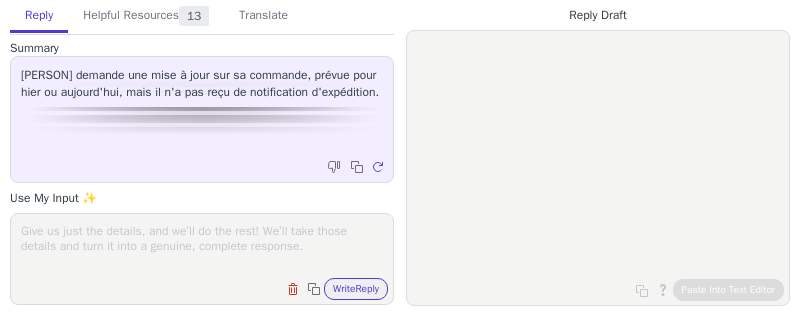 scroll, scrollTop: 0, scrollLeft: 0, axis: both 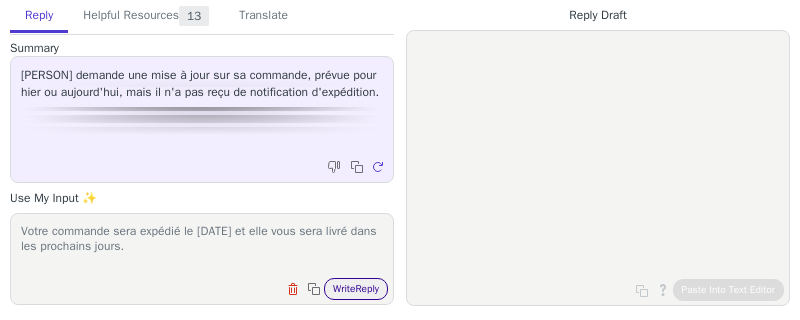 type on "Votre commande sera expédié le 07/07 et elle vous sera livré dans les prochains jours." 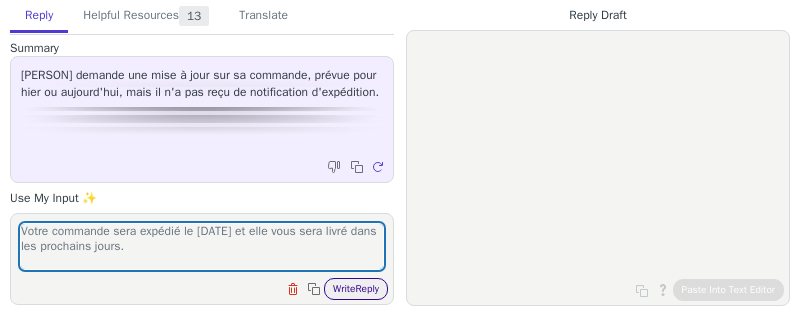 click on "Write  Reply" at bounding box center (356, 289) 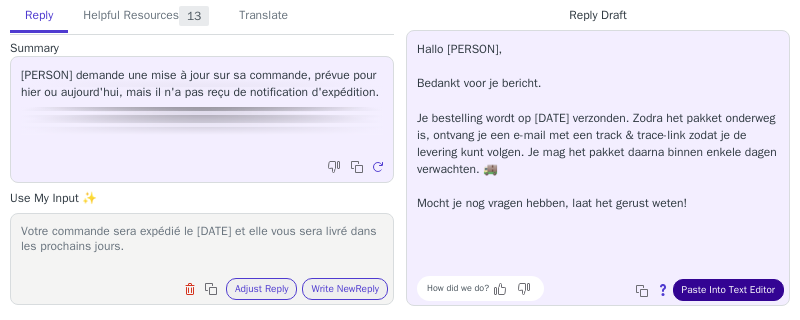 click on "Paste Into Text Editor" at bounding box center [728, 290] 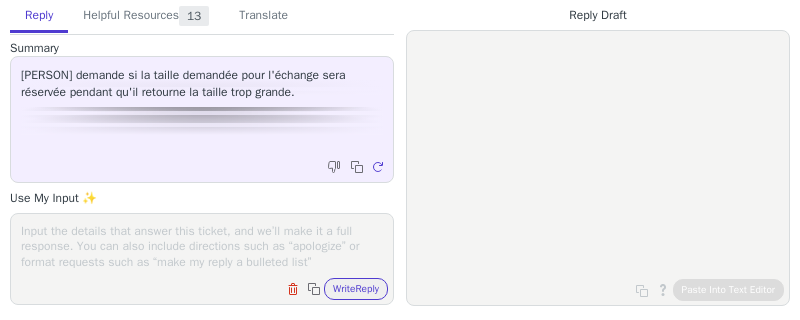 scroll, scrollTop: 0, scrollLeft: 0, axis: both 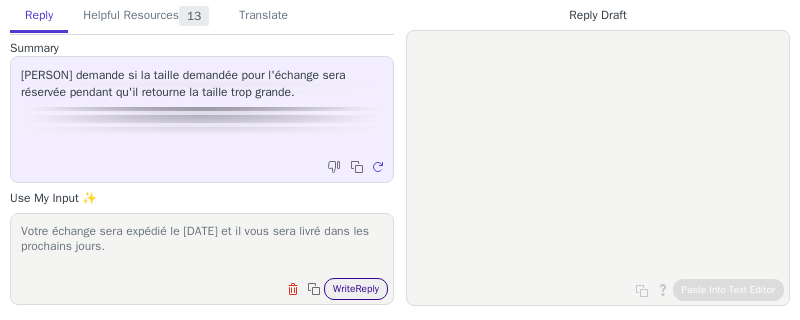 type on "Votre échange sera expédié le [DATE] et il vous sera livré dans les prochains jours." 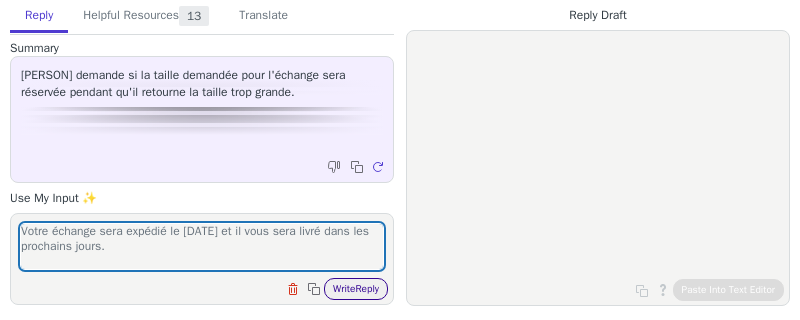 click on "Write  Reply" at bounding box center [356, 289] 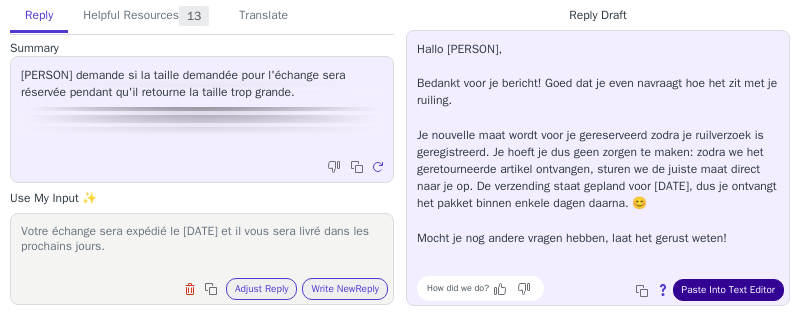 click on "Paste Into Text Editor" at bounding box center [728, 290] 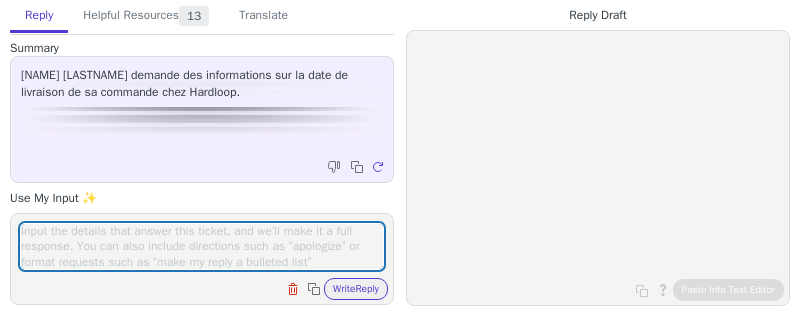 scroll, scrollTop: 0, scrollLeft: 0, axis: both 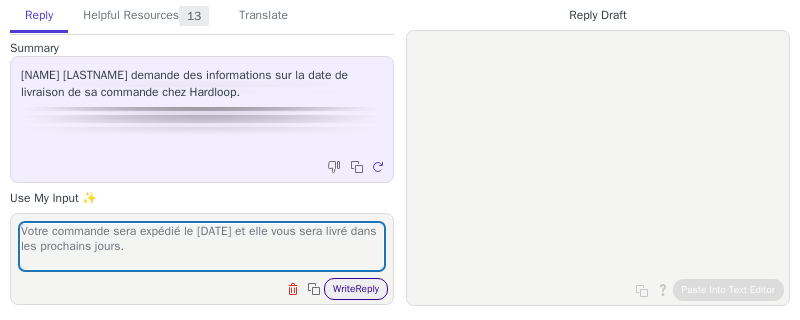 type on "Votre commande sera expédié le [DATE] et elle vous sera livré dans les prochains jours." 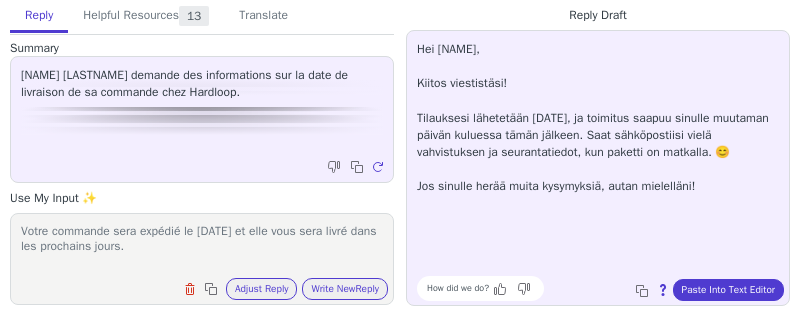 click on "How did we do?   Copy to clipboard About this reply Paste Into Text Editor" at bounding box center [608, 288] 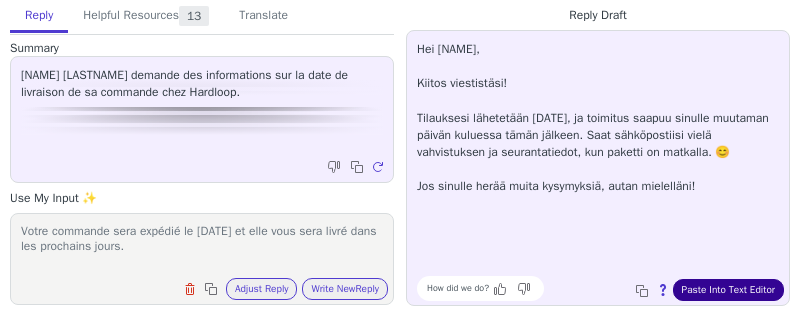 click on "Paste Into Text Editor" at bounding box center (728, 290) 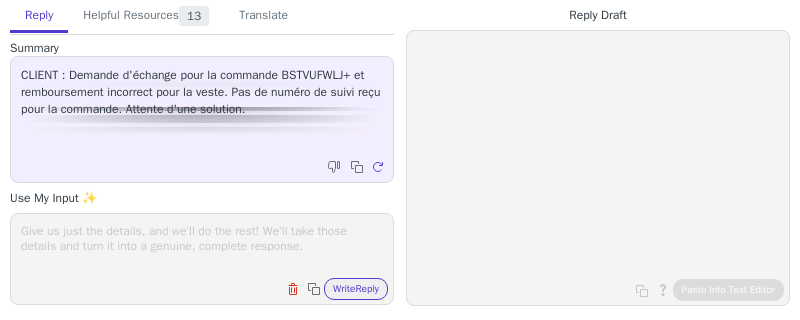scroll, scrollTop: 0, scrollLeft: 0, axis: both 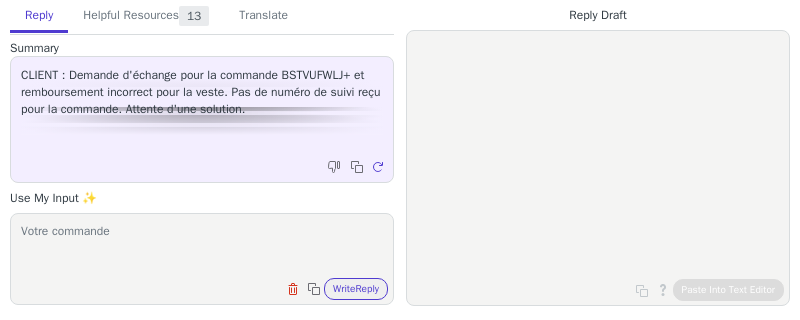 paste on "BSTVUFWLJ" 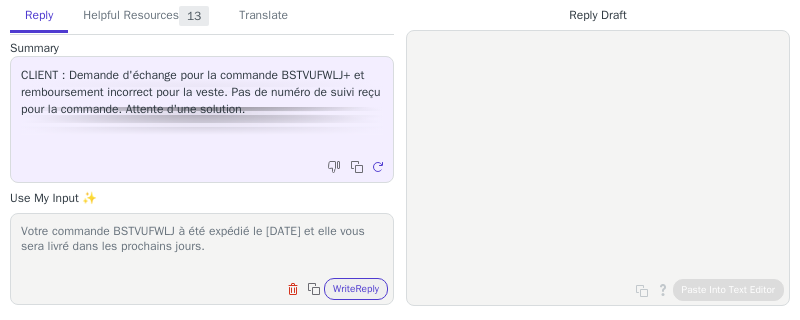 click on "Votre commande BSTVUFWLJ à été expédié le 07/07 et elle vous sera livré dans les prochains jours." at bounding box center [202, 246] 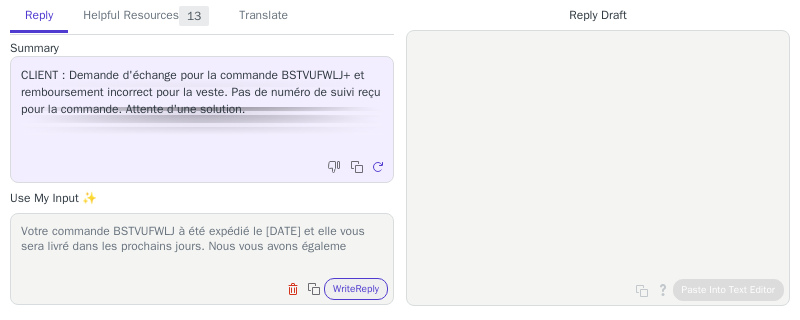 scroll, scrollTop: 1, scrollLeft: 0, axis: vertical 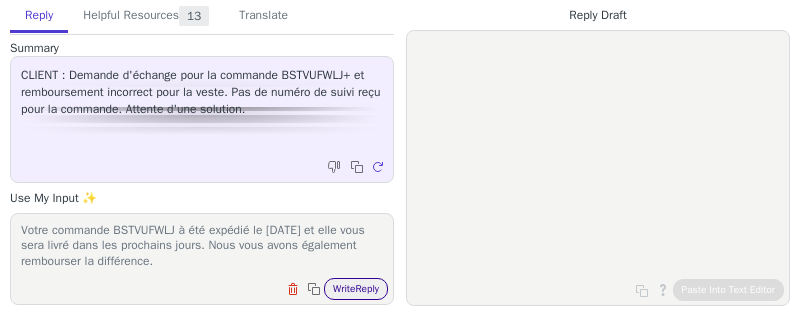 type on "Votre commande BSTVUFWLJ à été expédié le 07/07 et elle vous sera livré dans les prochains jours. Nous vous avons également rembourser la différence." 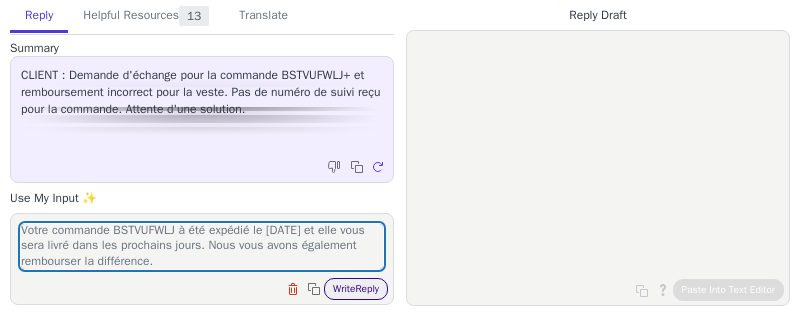click on "Write  Reply" at bounding box center (356, 289) 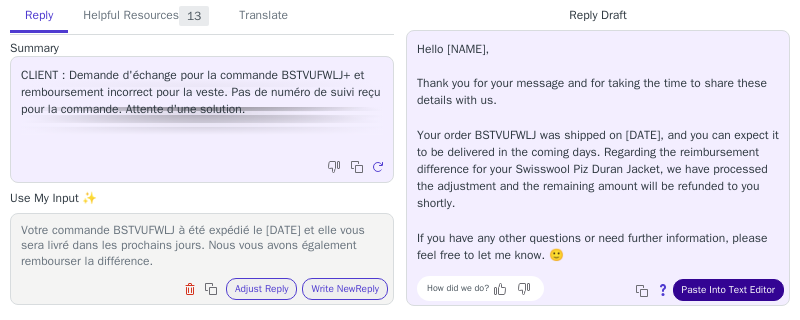 click on "Paste Into Text Editor" at bounding box center [728, 290] 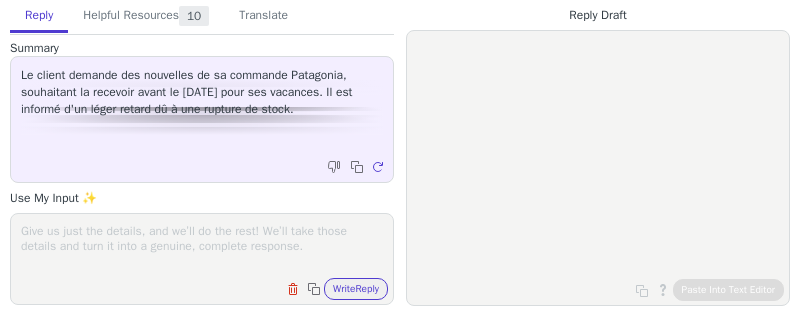 scroll, scrollTop: 0, scrollLeft: 0, axis: both 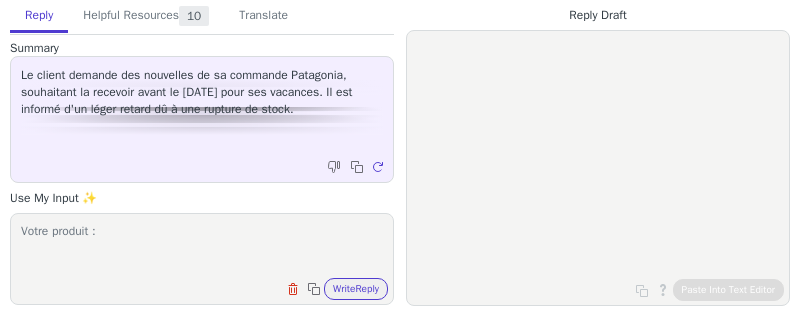 paste on "Baby Outdoor Everyday Jacket" 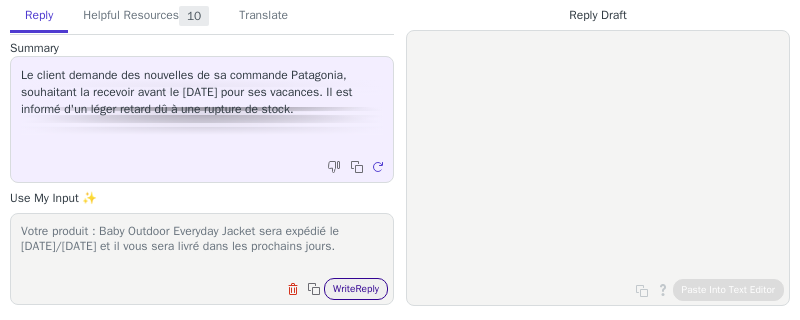 type on "Votre produit : Baby Outdoor Everyday Jacket sera expédié le [DATE]/[DATE] et il vous sera livré dans les prochains jours." 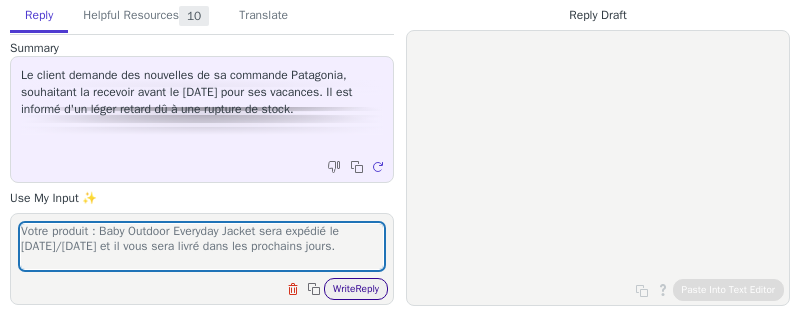 click on "Write  Reply" at bounding box center (356, 289) 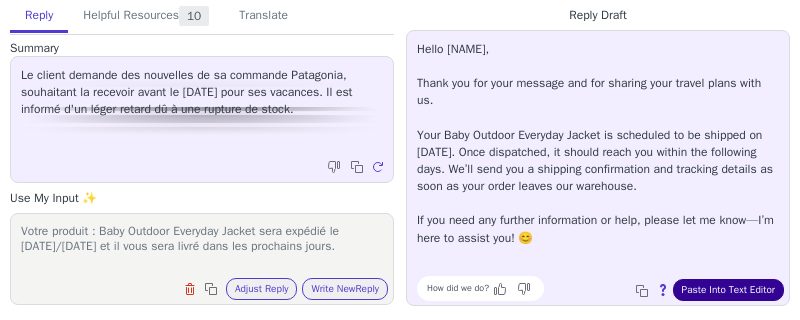 click on "Paste Into Text Editor" at bounding box center (728, 290) 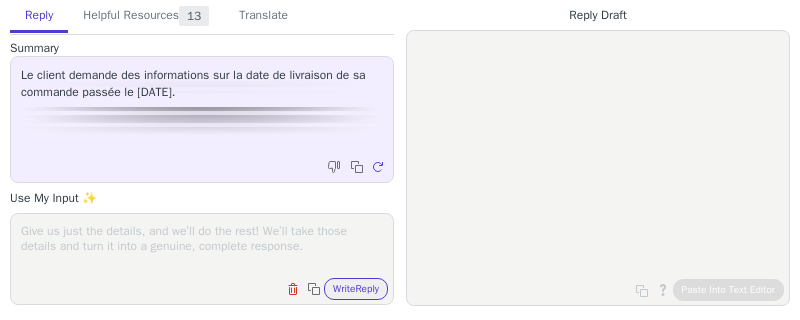 scroll, scrollTop: 0, scrollLeft: 0, axis: both 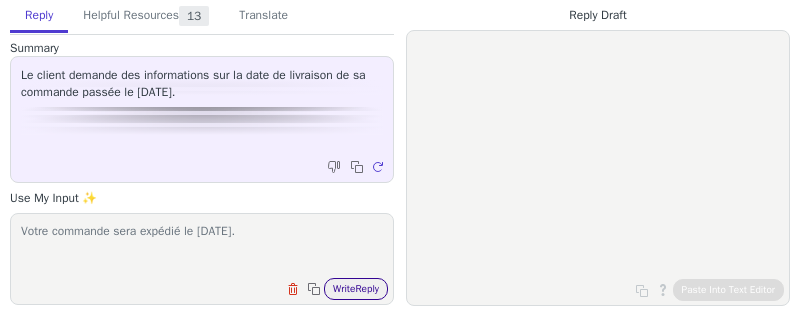 type on "Votre commande sera expédié le [DATE]." 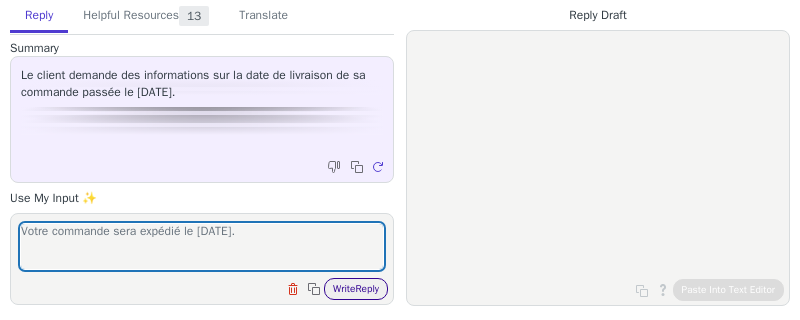 click on "Write  Reply" at bounding box center (356, 289) 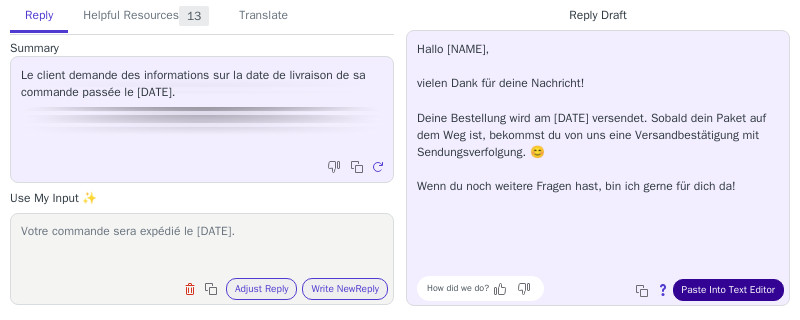 click on "Paste Into Text Editor" at bounding box center [728, 290] 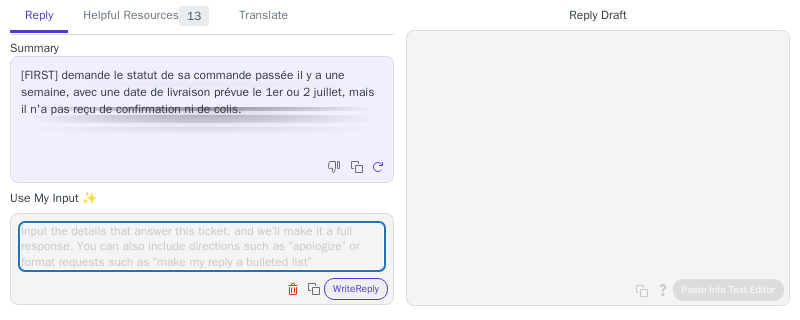 click at bounding box center [202, 246] 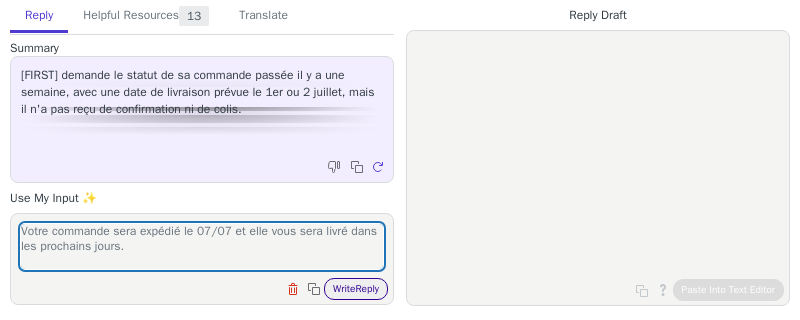type on "Votre commande sera expédié le 07/07 et elle vous sera livré dans les prochains jours." 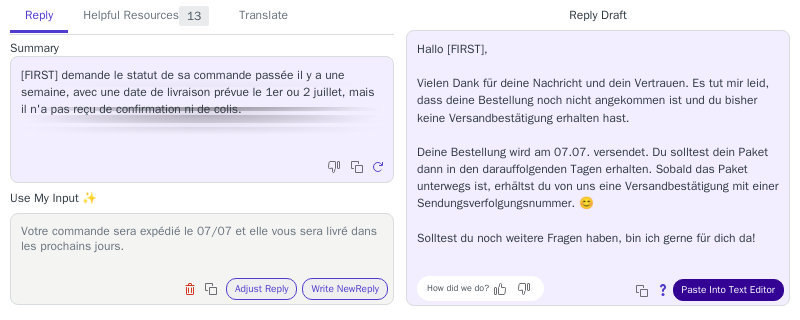 click on "Paste Into Text Editor" at bounding box center (728, 290) 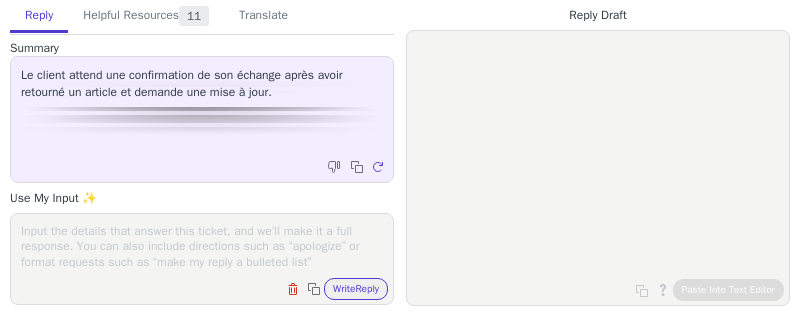 scroll, scrollTop: 0, scrollLeft: 0, axis: both 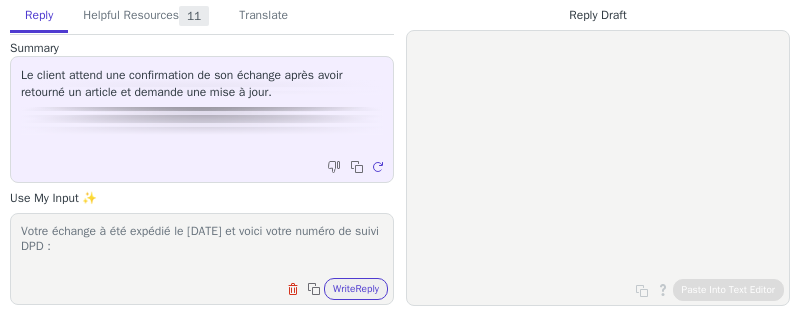 paste on "[TRACKING_ID]" 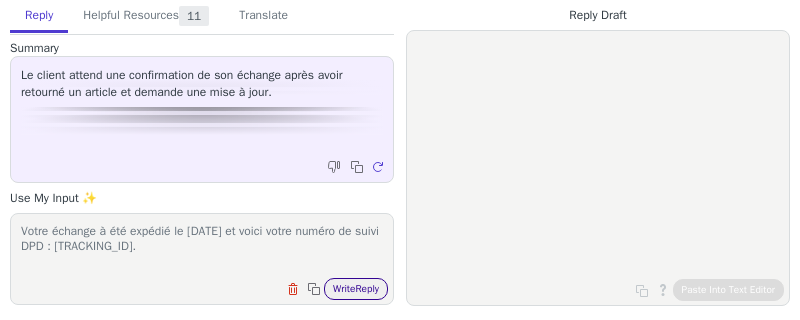 type on "Votre échange à été expédié le [DATE] et voici votre numéro de suivi DPD : [TRACKING_ID]." 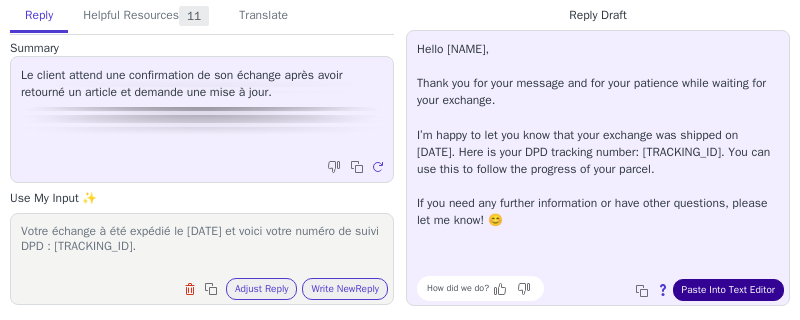 click on "Paste Into Text Editor" at bounding box center [728, 290] 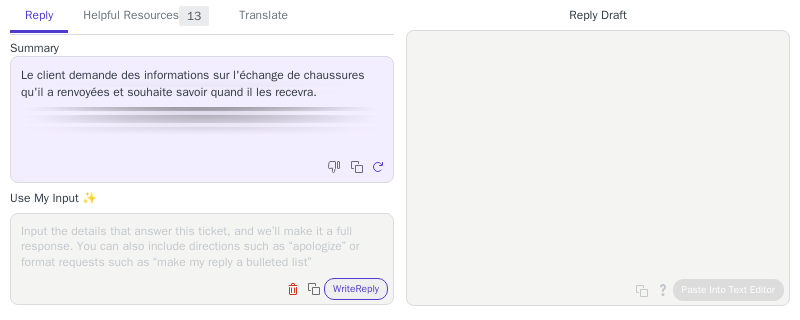 scroll, scrollTop: 0, scrollLeft: 0, axis: both 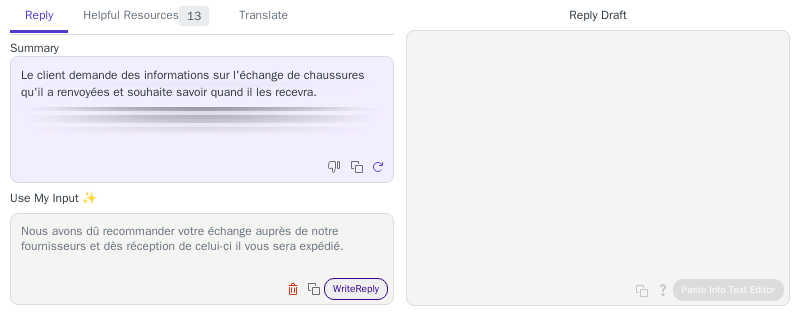 type on "Nous avons dû recommander votre échange auprès de notre fournisseurs et dès réception de celui-ci il vous sera expédié." 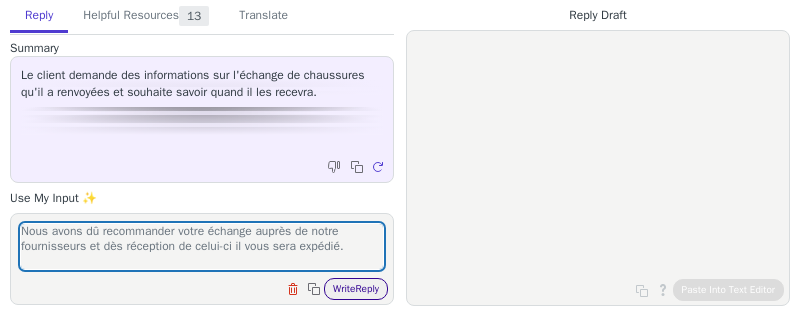 click on "Write  Reply" at bounding box center (356, 289) 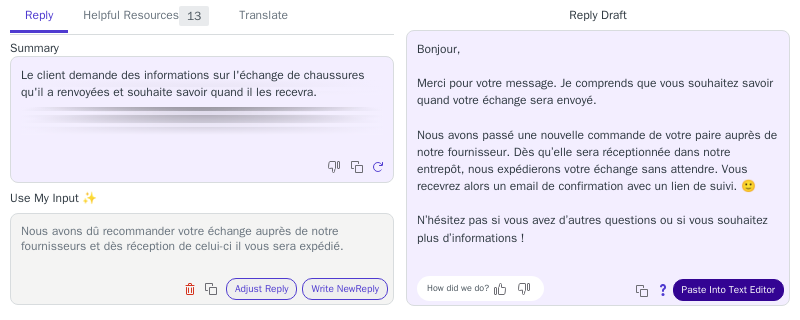 click on "Paste Into Text Editor" at bounding box center (728, 290) 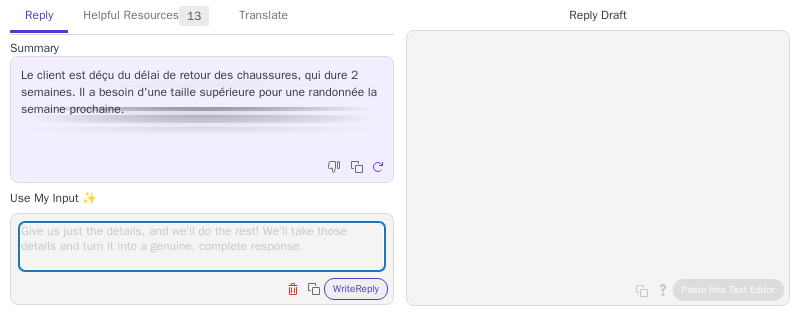 scroll, scrollTop: 0, scrollLeft: 0, axis: both 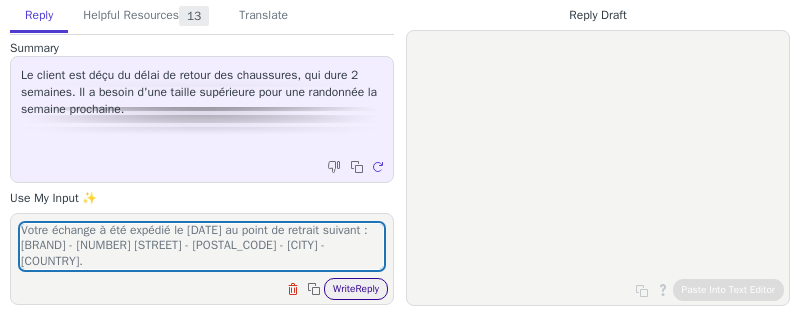 type on "Votre échange à été expédié le 07/07 au point de retrait suivant : L ATELIER DE LA VAPE - 2 AVENUE DES 4 TERMES - 13410 - LAMBESC - FR." 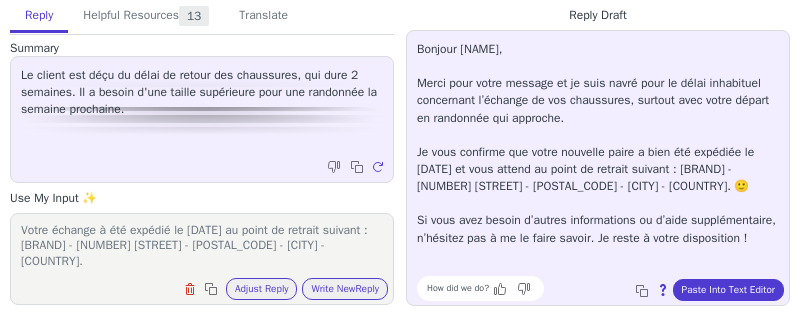 scroll, scrollTop: 0, scrollLeft: 0, axis: both 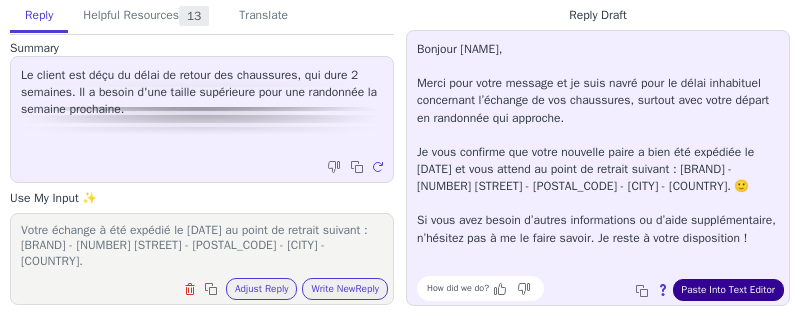 click on "Paste Into Text Editor" at bounding box center [728, 290] 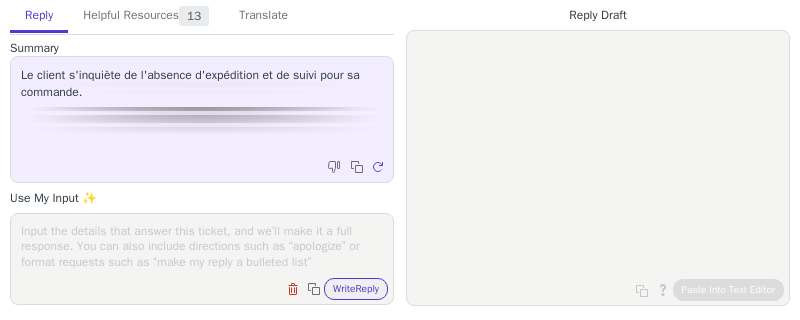 scroll, scrollTop: 0, scrollLeft: 0, axis: both 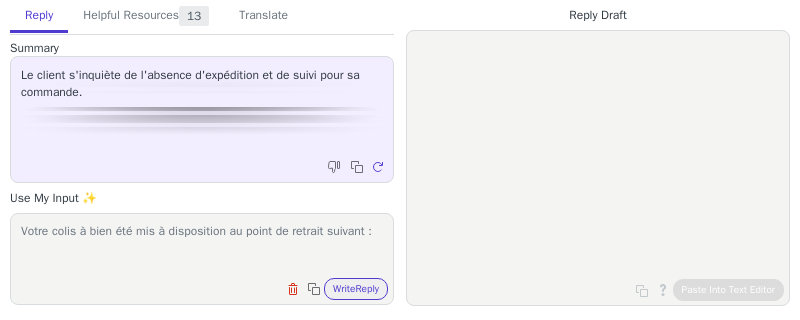 paste on "[COMPANY] [STREET] [POSTAL_CODE] [CITY]" 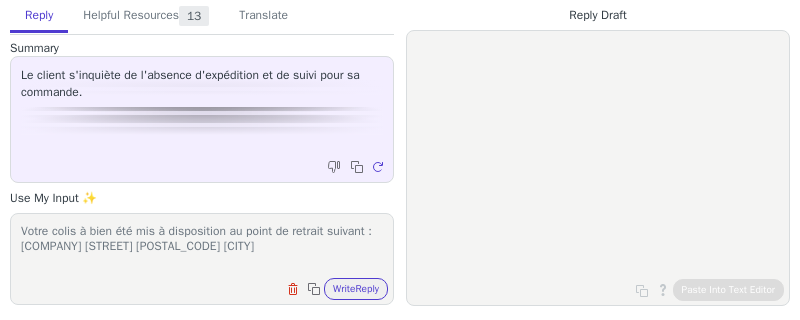 scroll, scrollTop: 1, scrollLeft: 0, axis: vertical 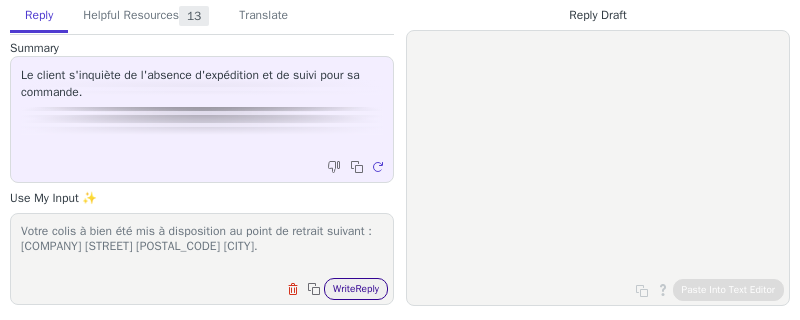 type on "Votre colis à bien été mis à disposition au point de retrait suivant : [COMPANY] [STREET] [POSTAL_CODE] [CITY]." 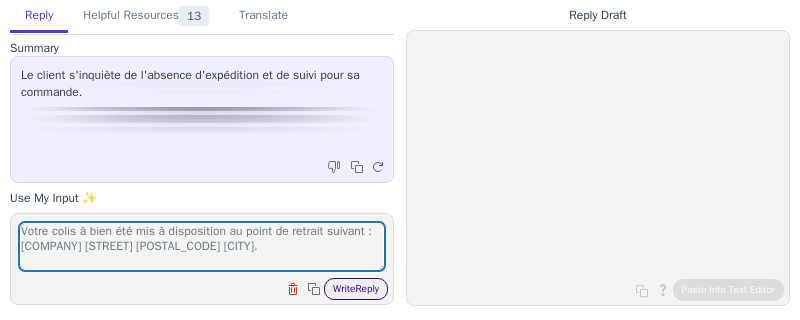 click on "Write  Reply" at bounding box center (356, 289) 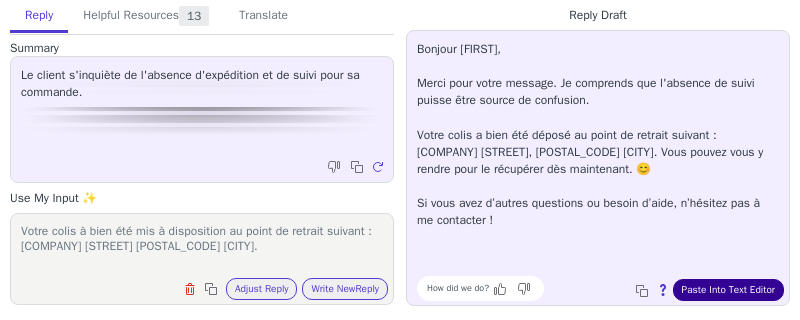 click on "Paste Into Text Editor" at bounding box center [728, 290] 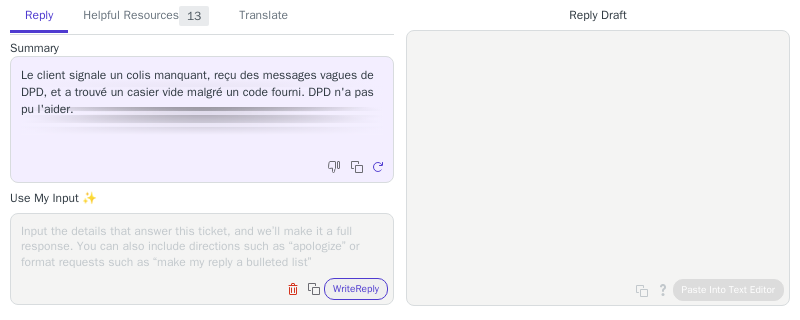 scroll, scrollTop: 0, scrollLeft: 0, axis: both 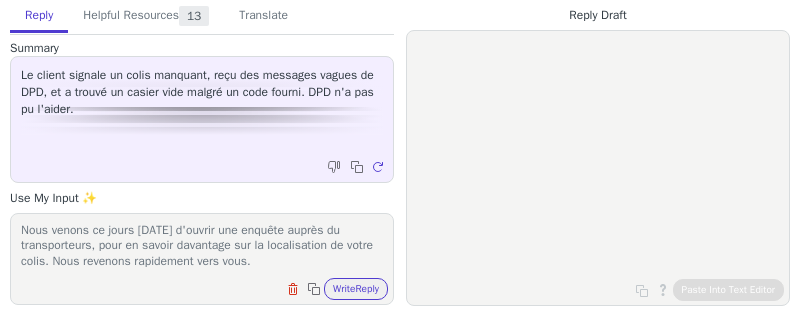 click on "Nous venons ce jours [DATE] d'ouvrir une enquête auprès du transporteurs, pour en savoir davantage sur la localisation de votre colis. Nous revenons rapidement vers vous." at bounding box center [202, 246] 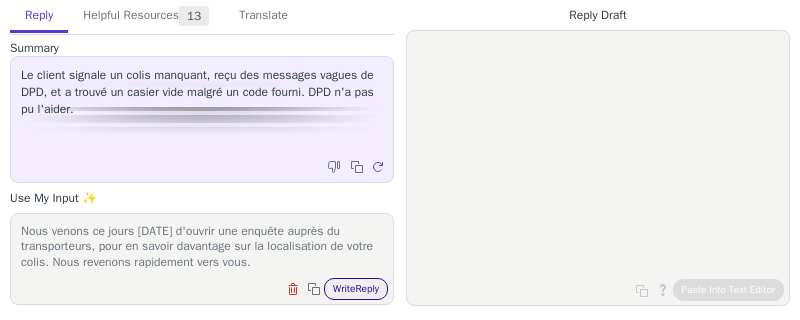 type on "Nous venons ce jours [DATE] d'ouvrir une enquête auprès du transporteurs, pour en savoir davantage sur la localisation de votre colis. Nous revenons rapidement vers vous." 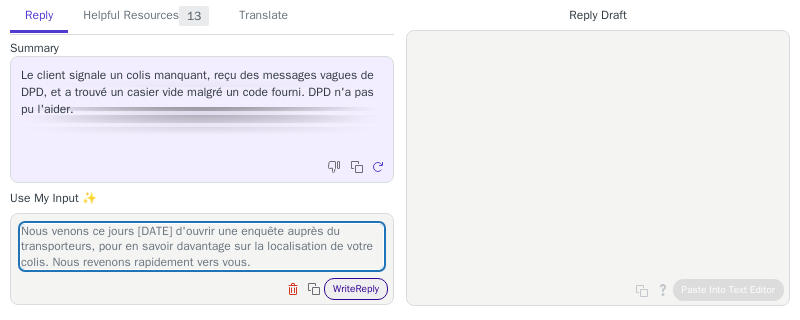 click on "Write  Reply" at bounding box center (356, 289) 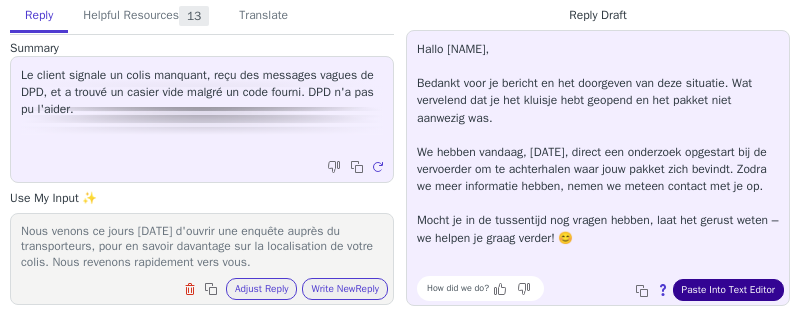 click on "Paste Into Text Editor" at bounding box center [728, 290] 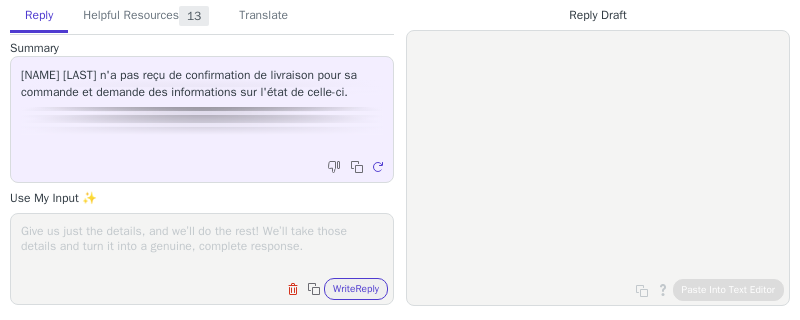scroll, scrollTop: 0, scrollLeft: 0, axis: both 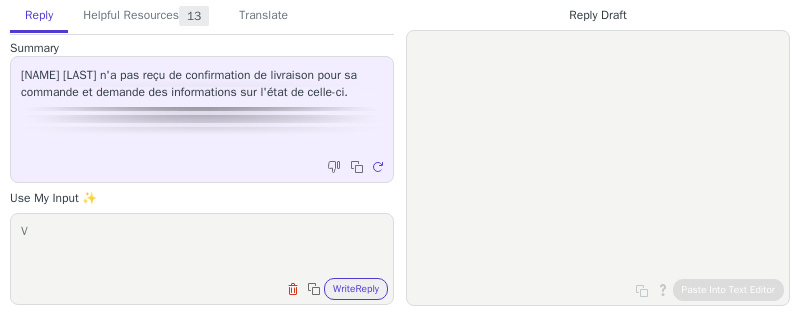 click on "V" at bounding box center (202, 246) 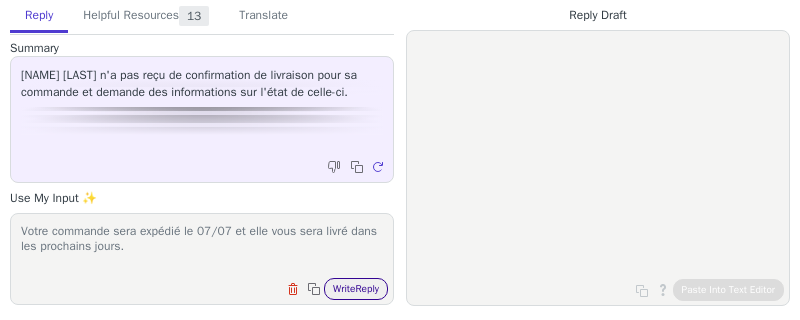 type on "Votre commande sera expédié le 07/07 et elle vous sera livré dans les prochains jours." 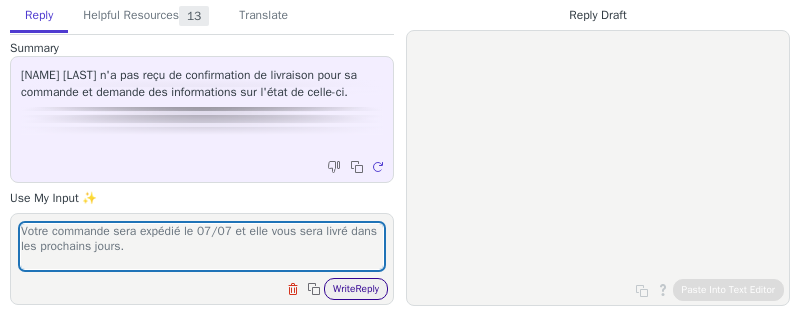 click on "Write  Reply" at bounding box center [356, 289] 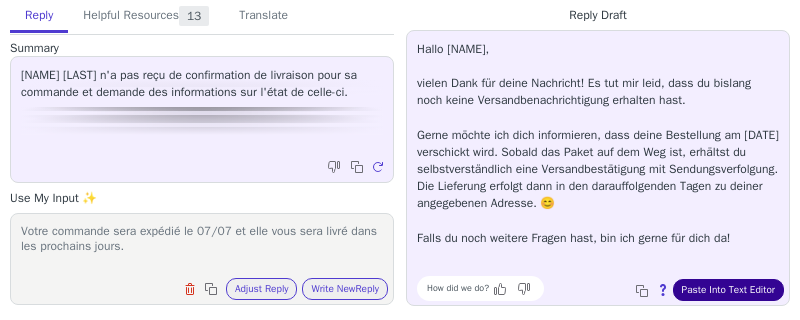 click on "Paste Into Text Editor" at bounding box center (728, 290) 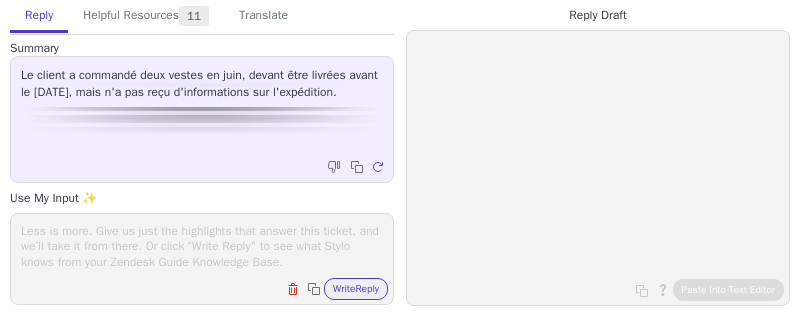 scroll, scrollTop: 0, scrollLeft: 0, axis: both 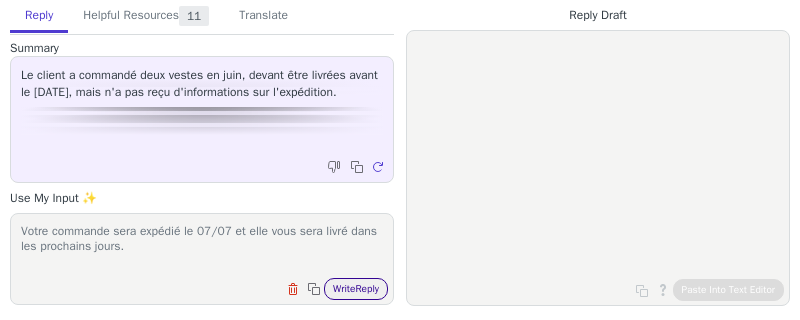 type on "Votre commande sera expédié le 07/07 et elle vous sera livré dans les prochains jours." 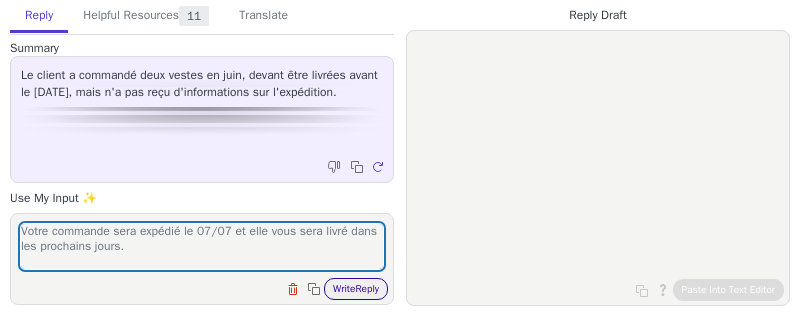 click on "Write  Reply" at bounding box center (356, 289) 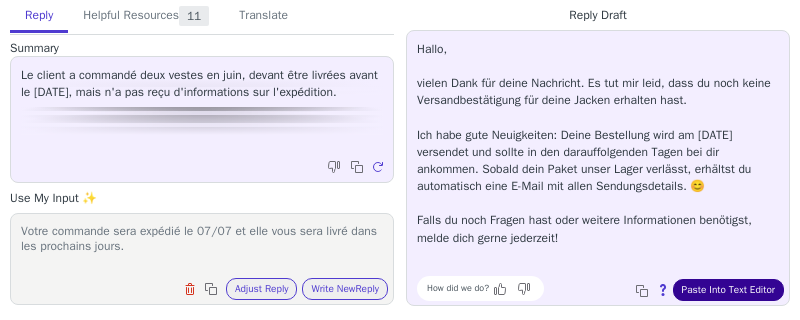 click on "Paste Into Text Editor" at bounding box center (728, 290) 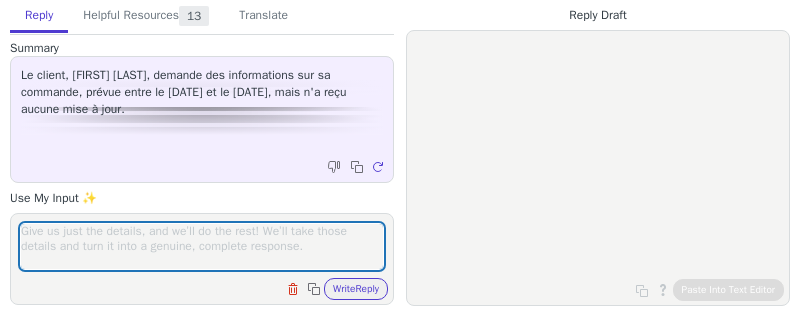 click at bounding box center [202, 246] 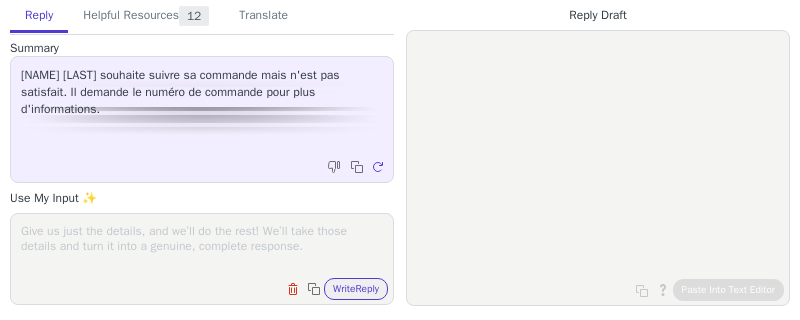 scroll, scrollTop: 0, scrollLeft: 0, axis: both 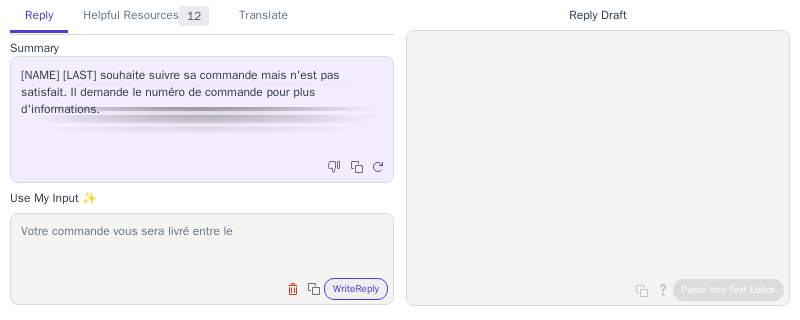 paste on "11/07/2025 - 12/07/2025" 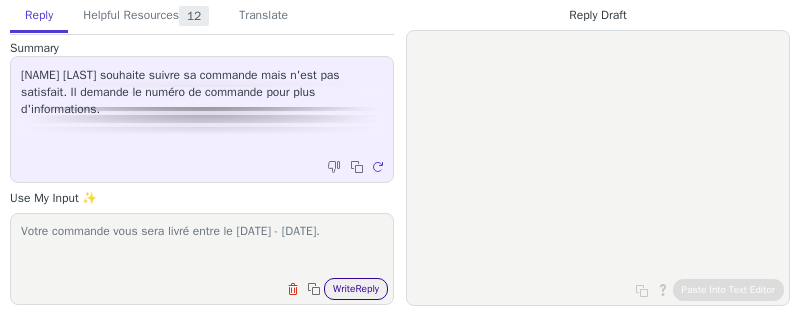 type on "Votre commande vous sera livré entre le 11/07/2025 - 12/07/2025." 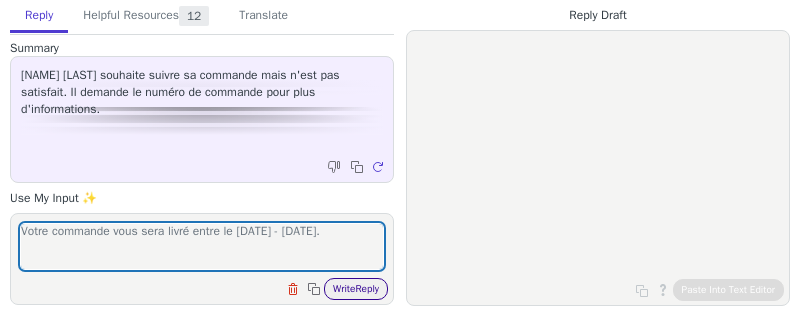 click on "Write  Reply" at bounding box center (356, 289) 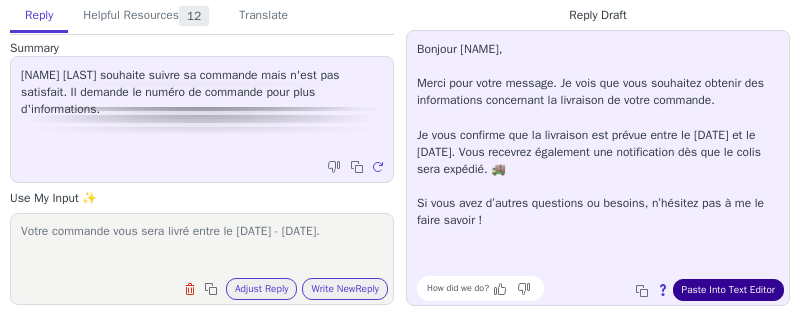 click on "Paste Into Text Editor" at bounding box center [728, 290] 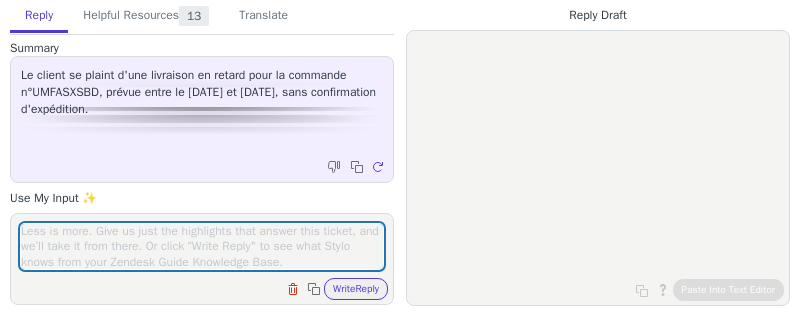 scroll, scrollTop: 0, scrollLeft: 0, axis: both 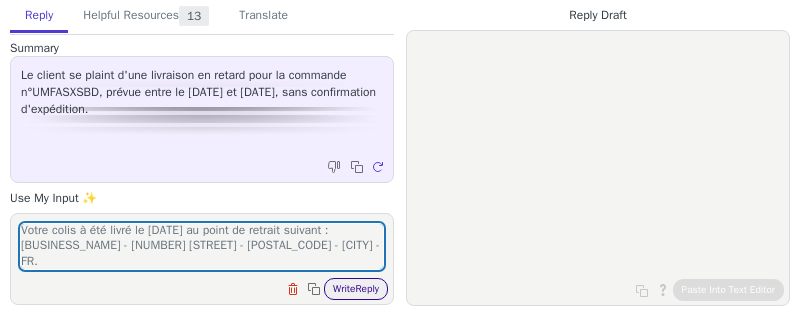 type on "Votre colis à été livré le [DATE] au point de retrait suivant : [BUSINESS_NAME] - [NUMBER] [STREET] - [POSTAL_CODE] - [CITY] - FR." 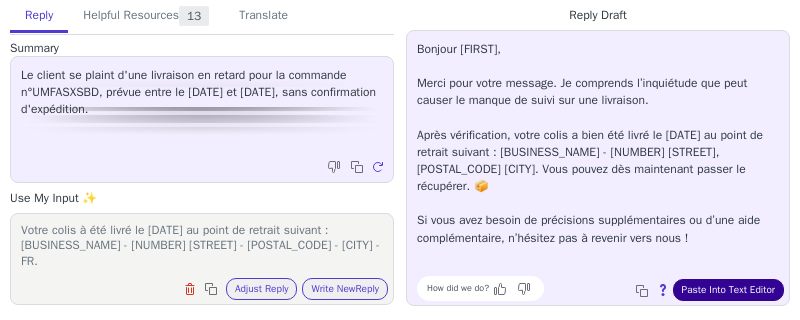 click on "Paste Into Text Editor" at bounding box center (728, 290) 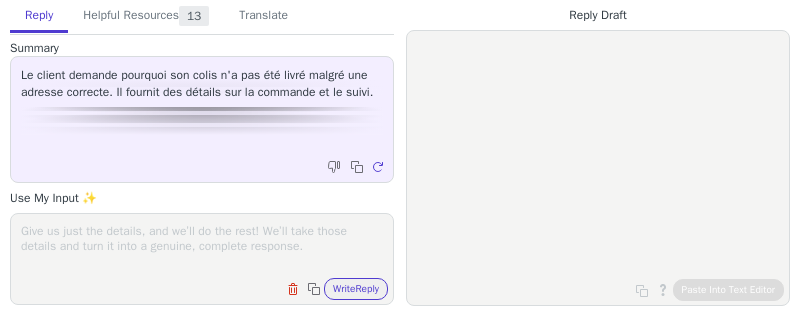 scroll, scrollTop: 0, scrollLeft: 0, axis: both 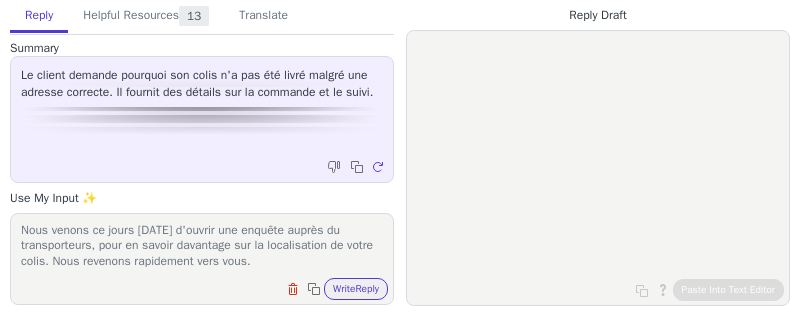 click on "Nous venons ce jours 06/12 d'ouvrir une enquête auprès du transporteurs, pour en savoir davantage sur la localisation de votre colis. Nous revenons rapidement vers vous." at bounding box center [202, 246] 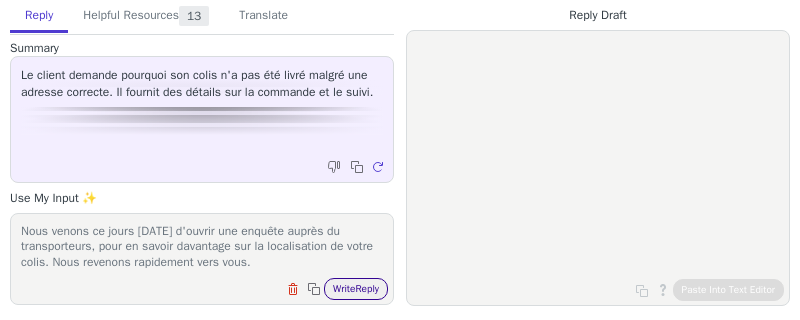 type on "Nous venons ce jours 07/07 d'ouvrir une enquête auprès du transporteurs, pour en savoir davantage sur la localisation de votre colis. Nous revenons rapidement vers vous." 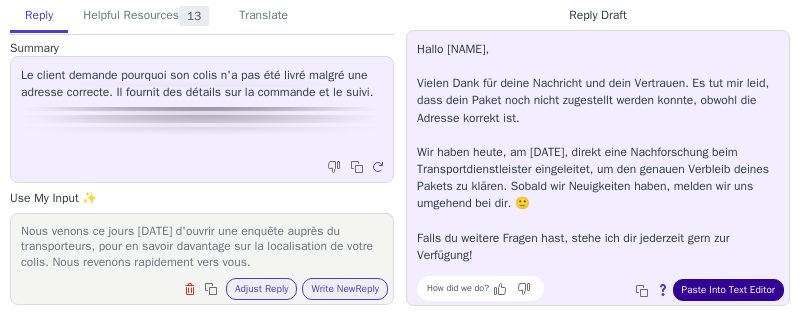 click on "Paste Into Text Editor" at bounding box center [728, 290] 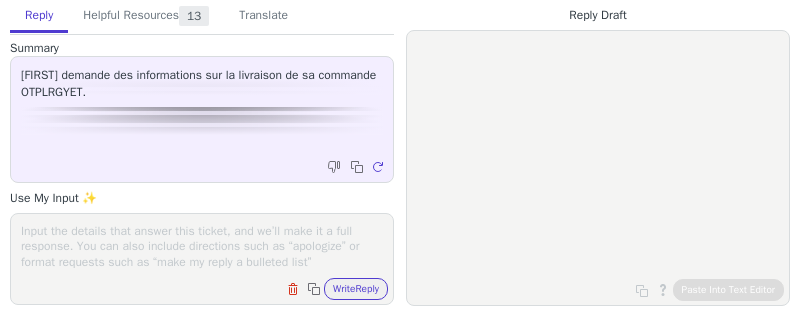 click on "Clear field Copy to clipboard Write  Reply" at bounding box center (202, 259) 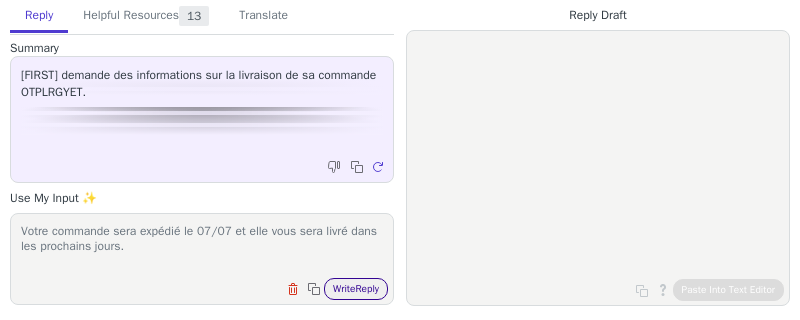 type on "Votre commande sera expédié le 07/07 et elle vous sera livré dans les prochains jours." 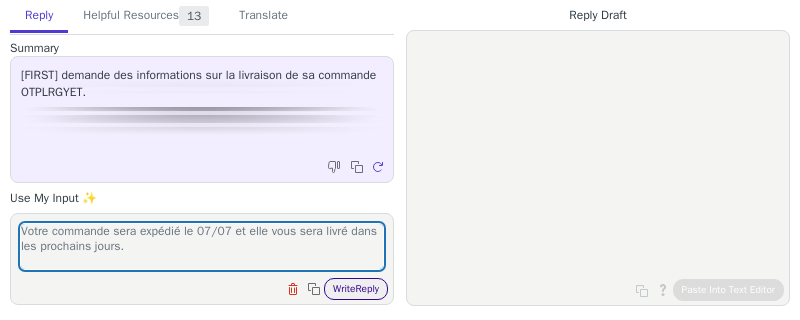 click on "Write  Reply" at bounding box center (356, 289) 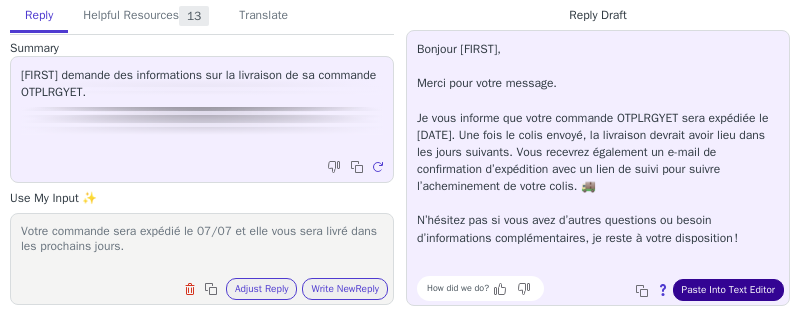 click on "Paste Into Text Editor" at bounding box center (728, 290) 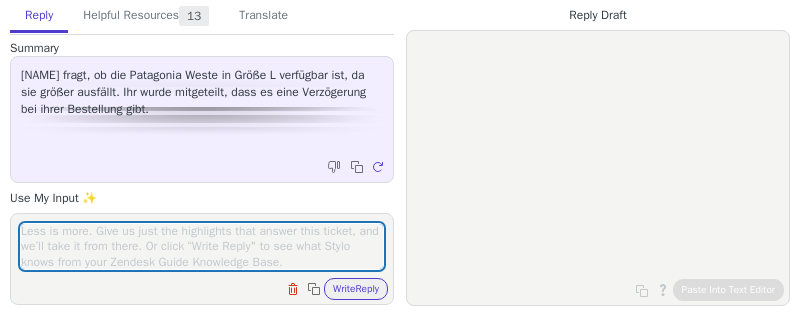 click at bounding box center (202, 246) 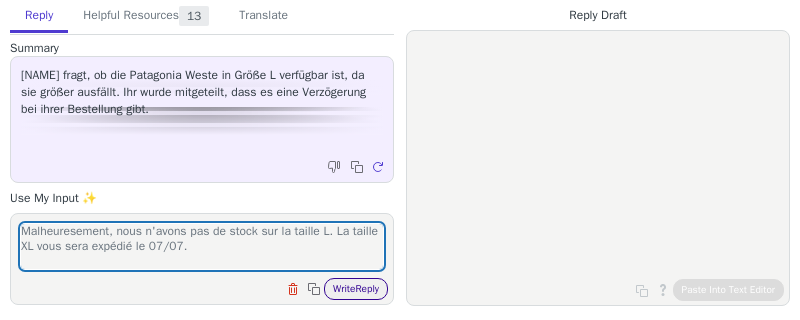 type on "Malheuresement, nous n'avons pas de stock sur la taille L. La taille XL vous sera expédié le 07/07." 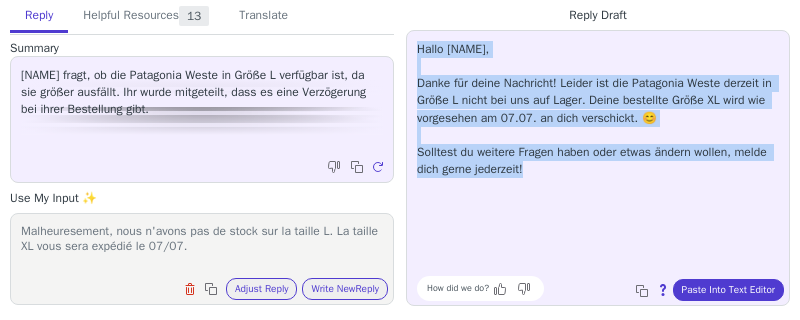 drag, startPoint x: 572, startPoint y: 165, endPoint x: 406, endPoint y: 50, distance: 201.94305 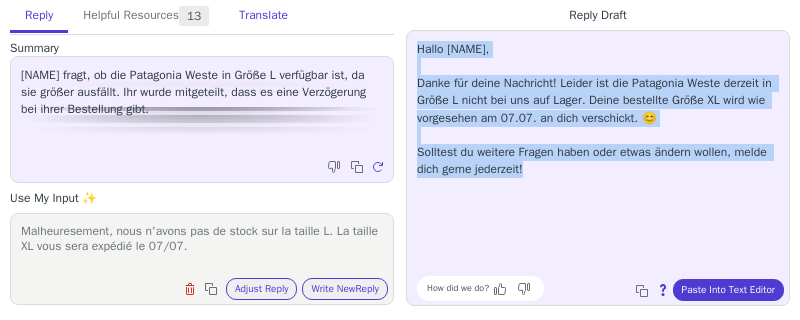 click on "Translate" at bounding box center (263, 16) 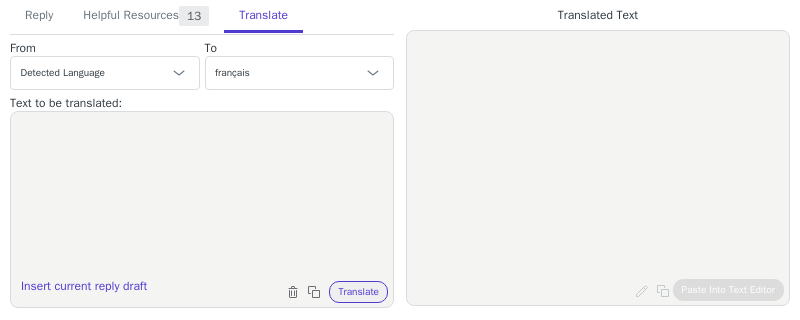 click at bounding box center [202, 197] 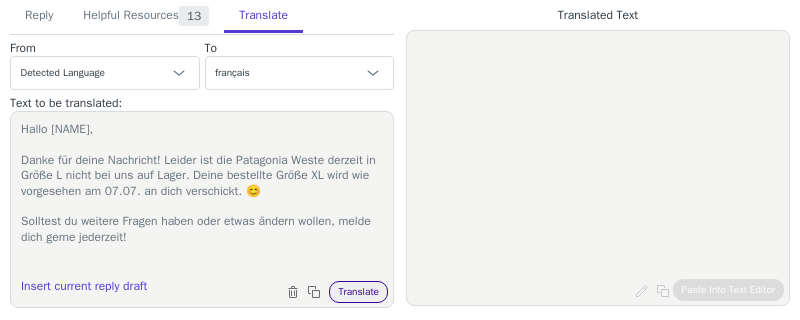 type on "Hallo Anna,
Danke für deine Nachricht! Leider ist die Patagonia Weste derzeit in Größe L nicht bei uns auf Lager. Deine bestellte Größe XL wird wie vorgesehen am 07.07. an dich verschickt. 😊
Solltest du weitere Fragen haben oder etwas ändern wollen, melde dich gerne jederzeit!" 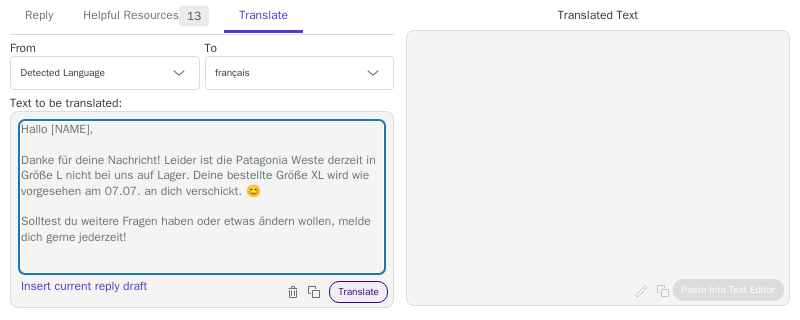 click on "Translate" at bounding box center [358, 292] 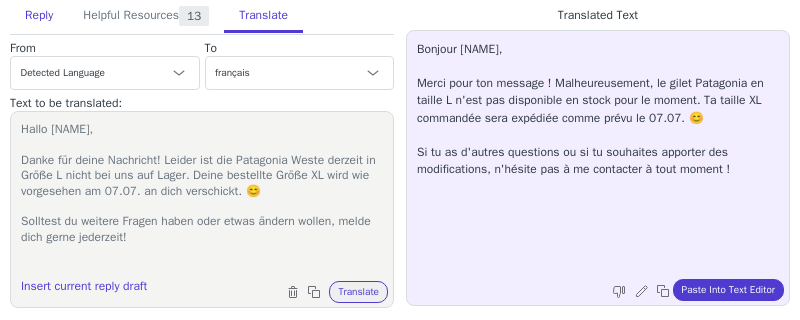 click on "Reply" at bounding box center [39, 16] 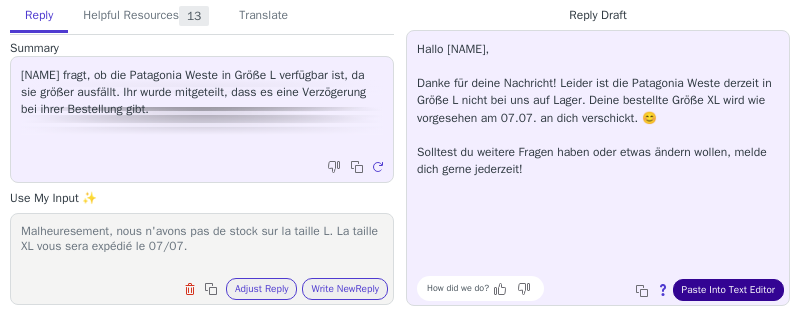 click on "Paste Into Text Editor" at bounding box center [728, 290] 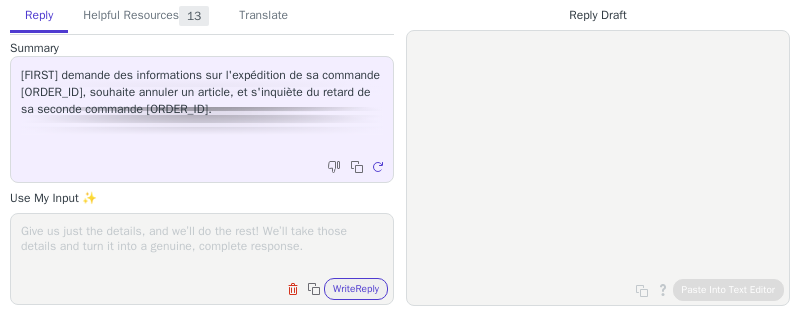 scroll, scrollTop: 0, scrollLeft: 0, axis: both 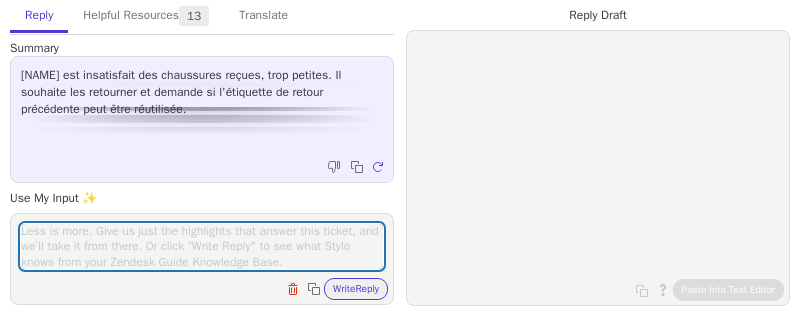 click at bounding box center (202, 246) 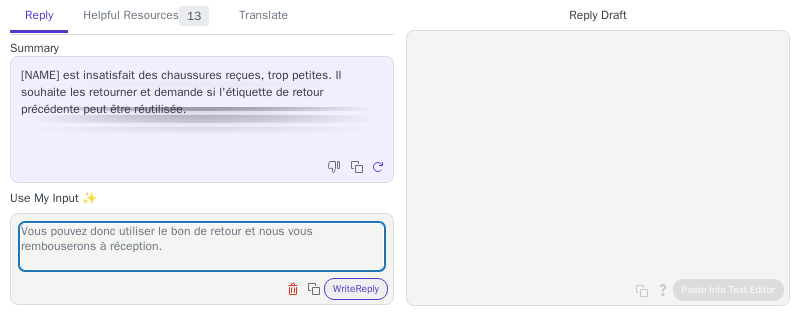 click on "Vous pouvez donc utiliser le bon de retour et nous vous rembouserons à réception." at bounding box center (202, 246) 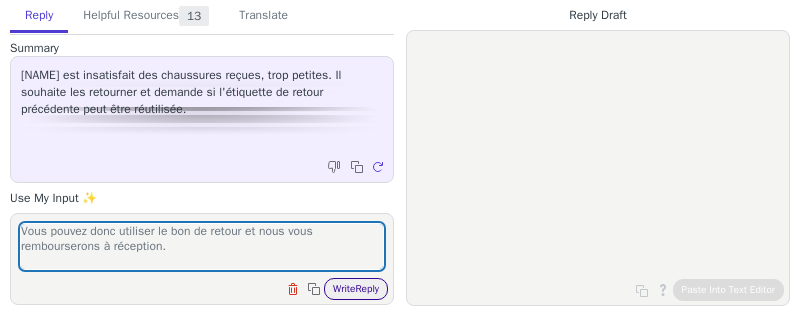 type on "Vous pouvez donc utiliser le bon de retour et nous vous rembourserons à réception." 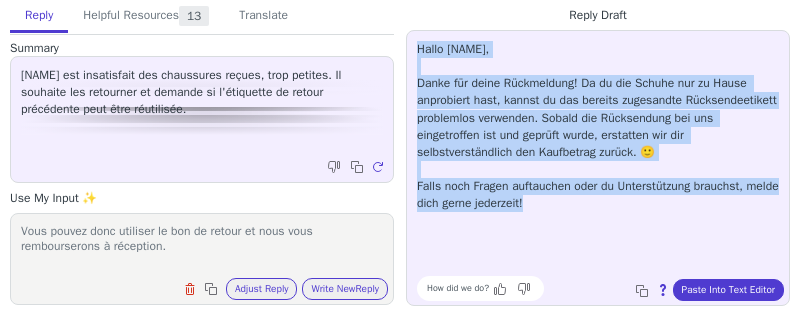 drag, startPoint x: 579, startPoint y: 209, endPoint x: 417, endPoint y: 50, distance: 226.9912 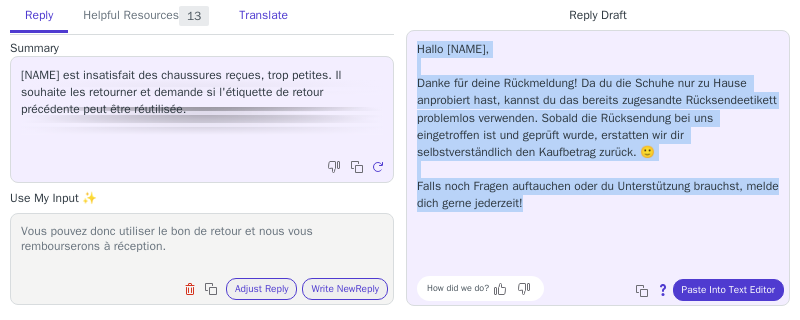 click on "Translate" at bounding box center (263, 16) 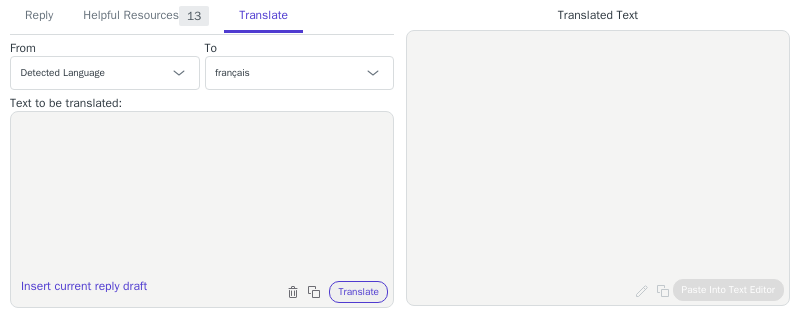 click at bounding box center [202, 197] 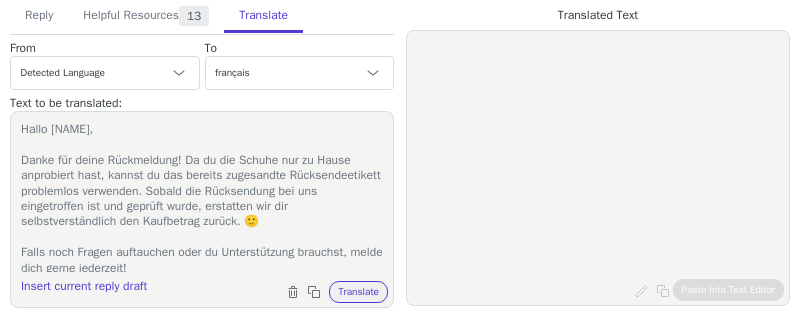 scroll, scrollTop: 4, scrollLeft: 0, axis: vertical 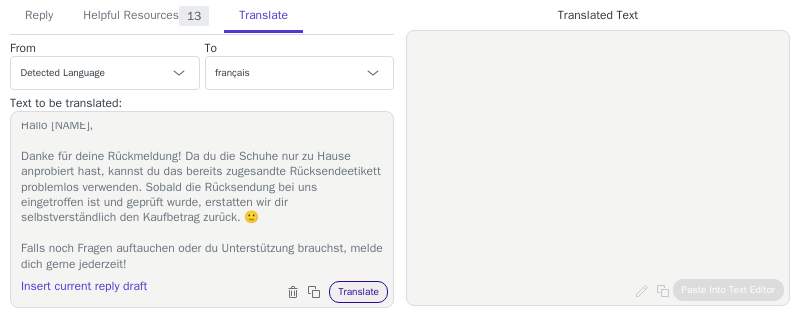 type on "Hallo Timon,
Danke für deine Rückmeldung! Da du die Schuhe nur zu Hause anprobiert hast, kannst du das bereits zugesandte Rücksendeetikett problemlos verwenden. Sobald die Rücksendung bei uns eingetroffen ist und geprüft wurde, erstatten wir dir selbstverständlich den Kaufbetrag zurück. 🙂
Falls noch Fragen auftauchen oder du Unterstützung brauchst, melde dich gerne jederzeit!" 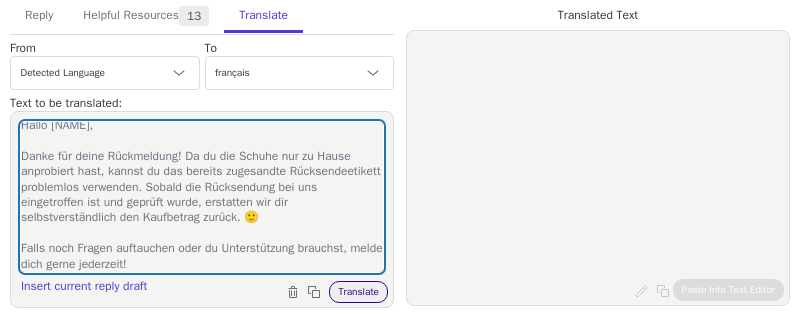 click on "Translate" at bounding box center (358, 292) 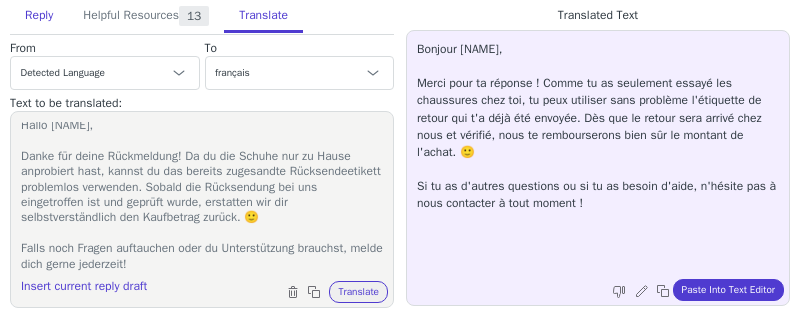 click on "Reply" at bounding box center [39, 16] 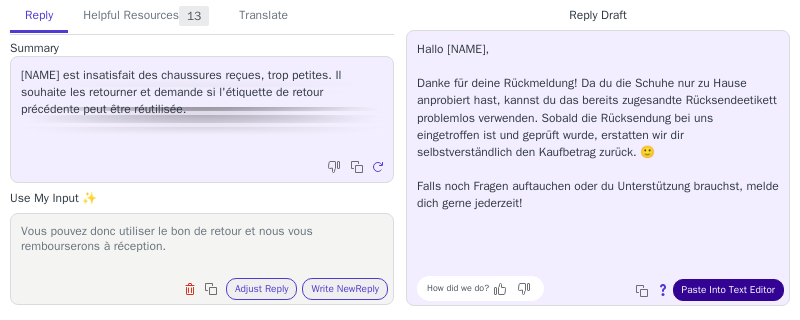 click on "Paste Into Text Editor" at bounding box center (728, 290) 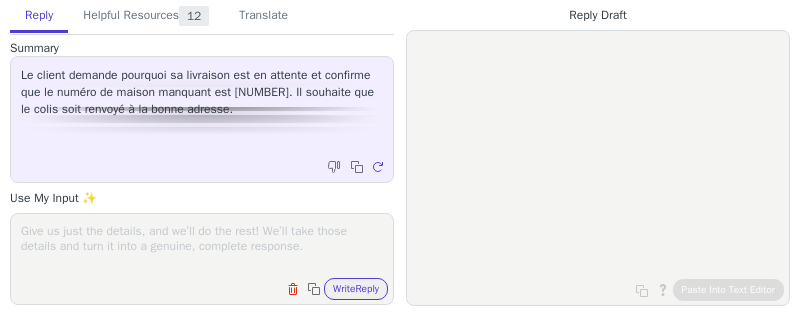 scroll, scrollTop: 0, scrollLeft: 0, axis: both 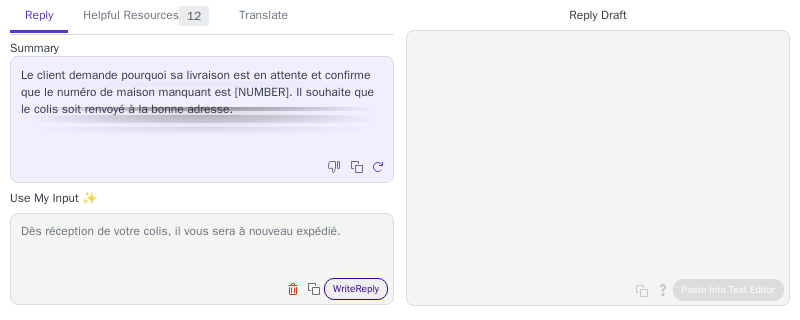 type on "Dès réception de votre colis, il vous sera à nouveau expédié." 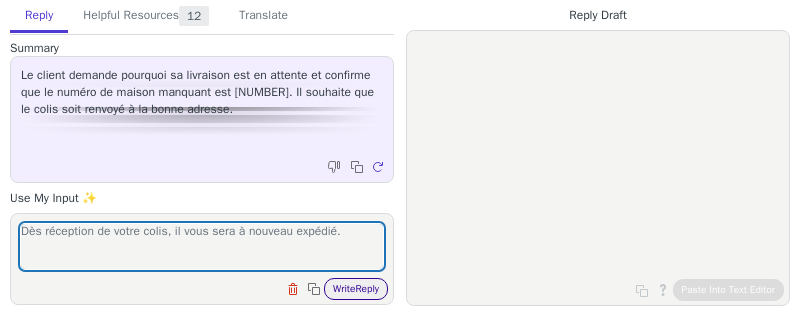 click on "Write  Reply" at bounding box center (356, 289) 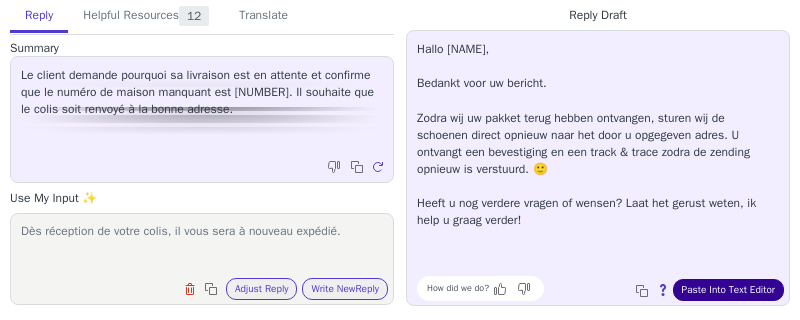 click on "Paste Into Text Editor" at bounding box center [728, 290] 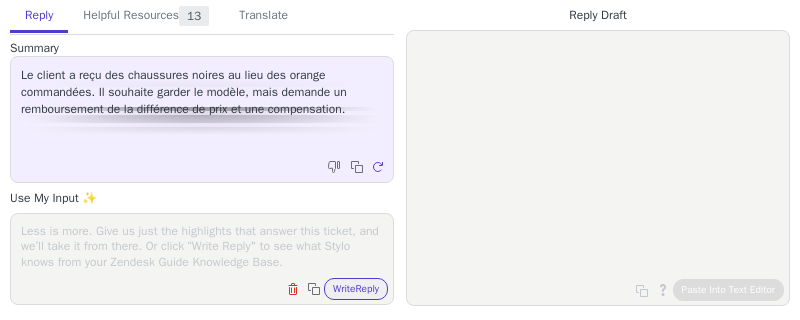 scroll, scrollTop: 0, scrollLeft: 0, axis: both 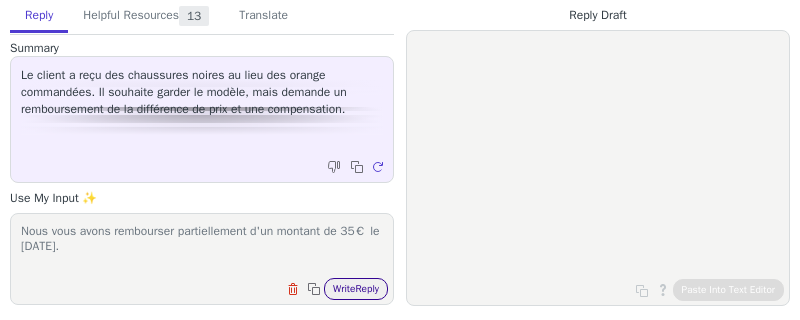 type on "Nous vous avons rembourser partiellement d'un montant de 35€ le [DATE]." 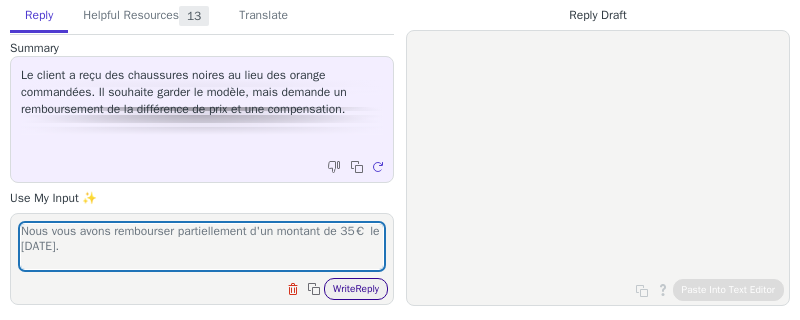 click on "Write  Reply" at bounding box center [356, 289] 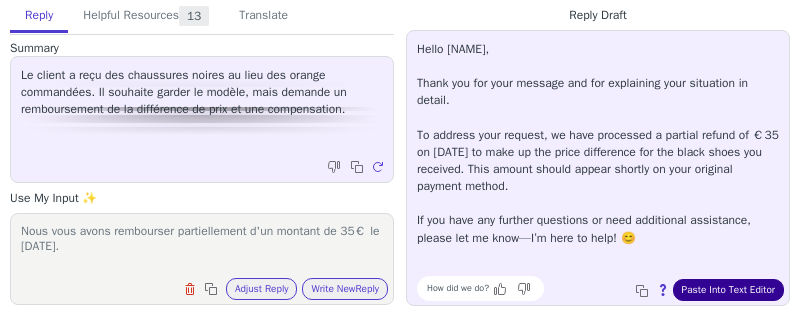 click on "Paste Into Text Editor" at bounding box center (728, 290) 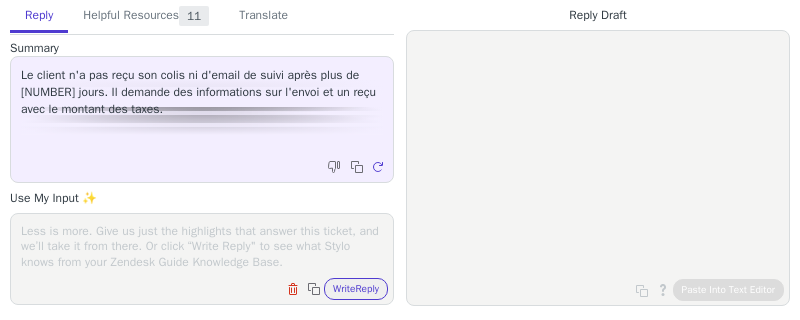 scroll, scrollTop: 0, scrollLeft: 0, axis: both 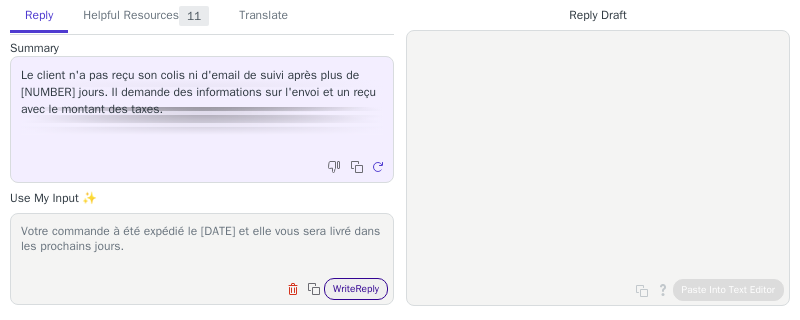 type on "Votre commande à été expédié le [DATE] et elle vous sera livré dans les prochains jours." 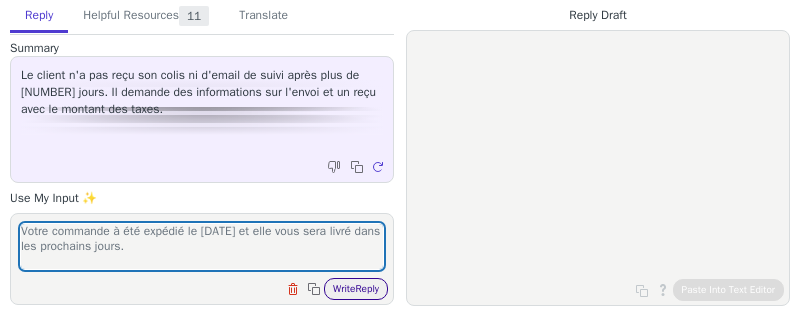 click on "Write  Reply" at bounding box center (356, 289) 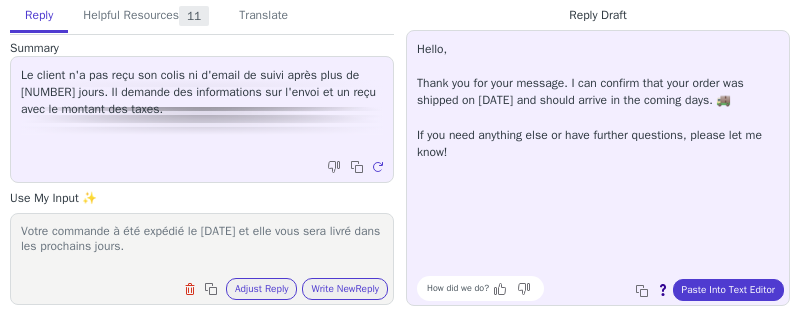 click on "Paste Into Text Editor" at bounding box center [728, 290] 